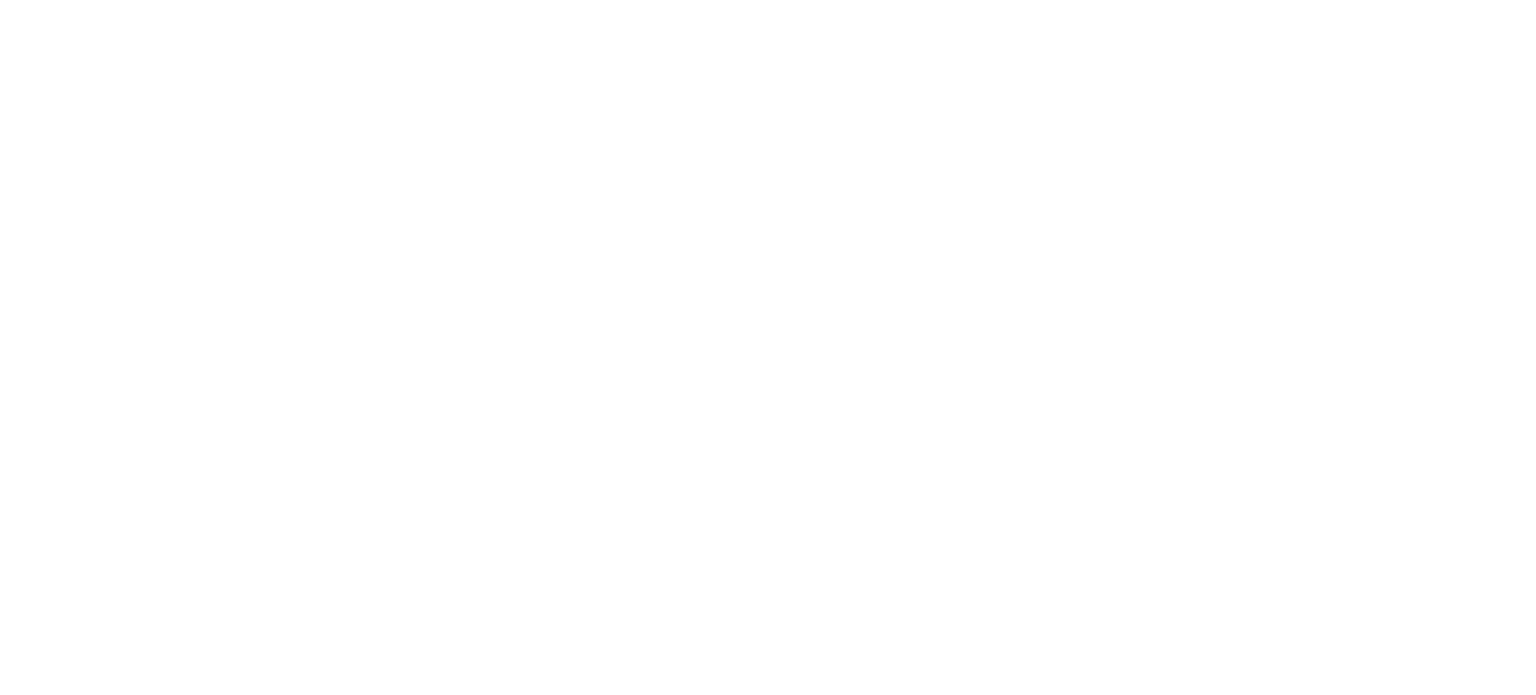 scroll, scrollTop: 0, scrollLeft: 0, axis: both 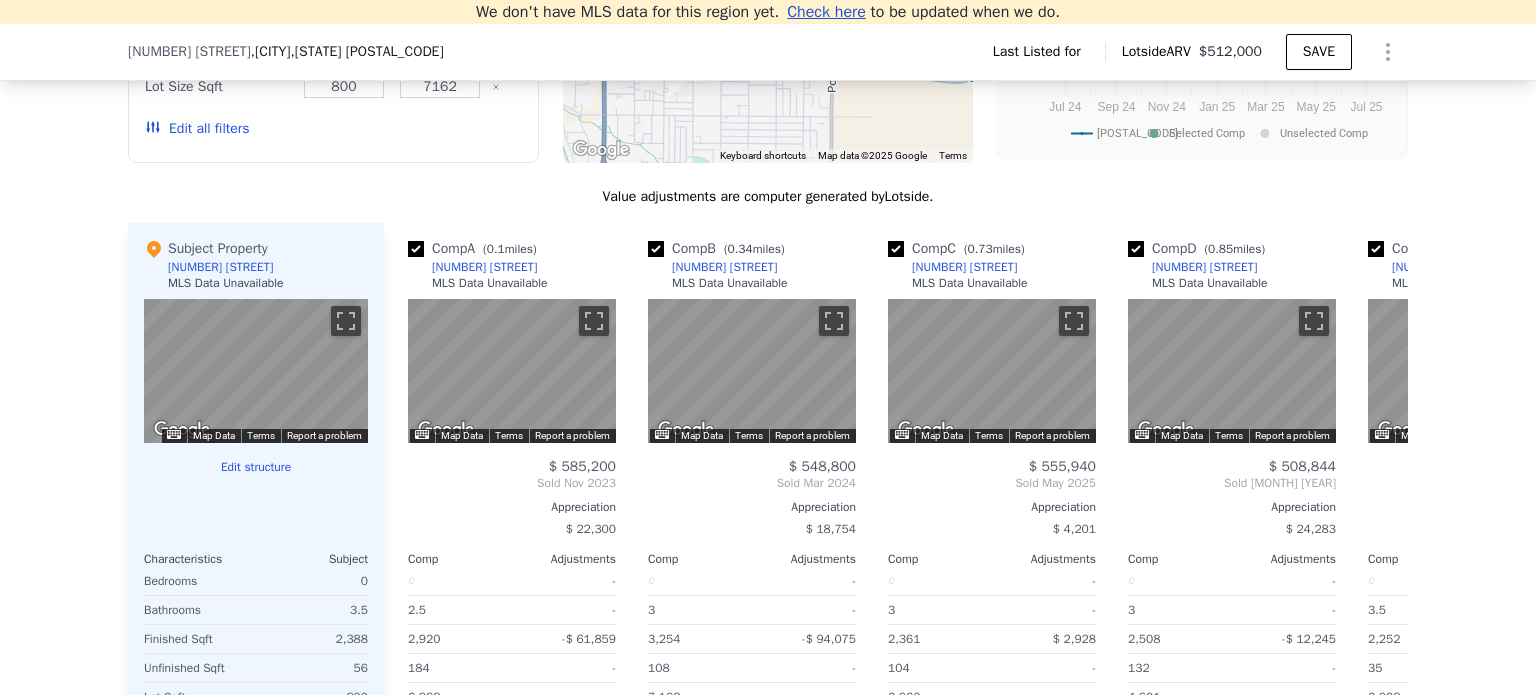 click on "Subject Property" at bounding box center [206, 249] 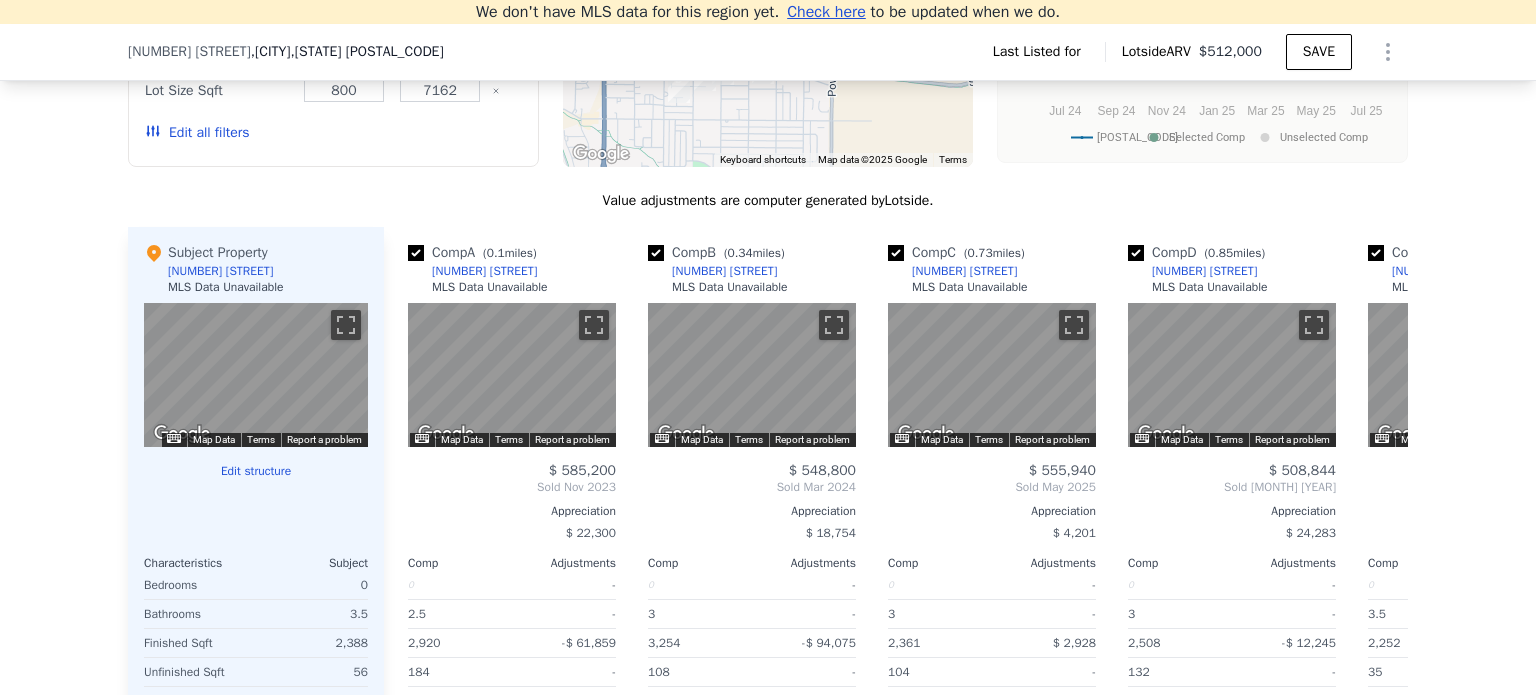 scroll, scrollTop: 1576, scrollLeft: 0, axis: vertical 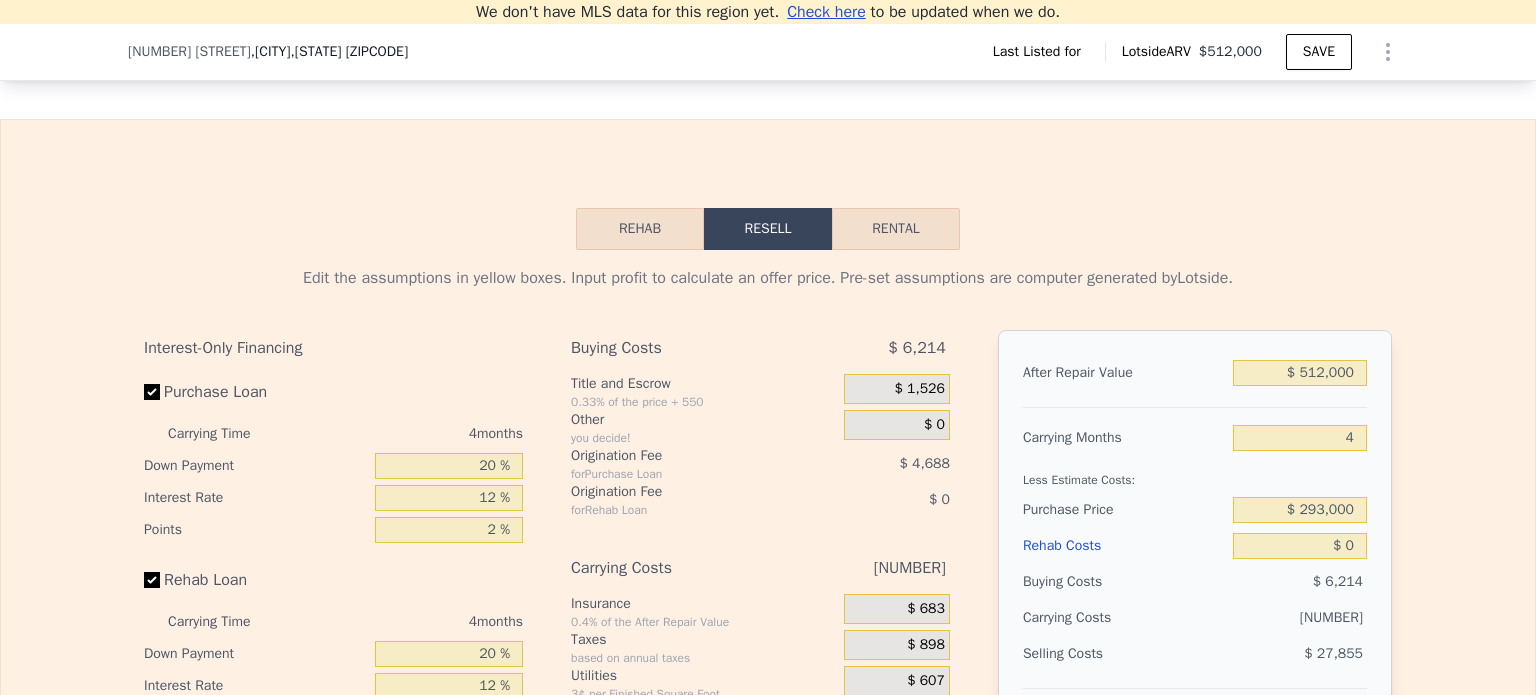 click on "Last Listed for" at bounding box center (1041, 52) 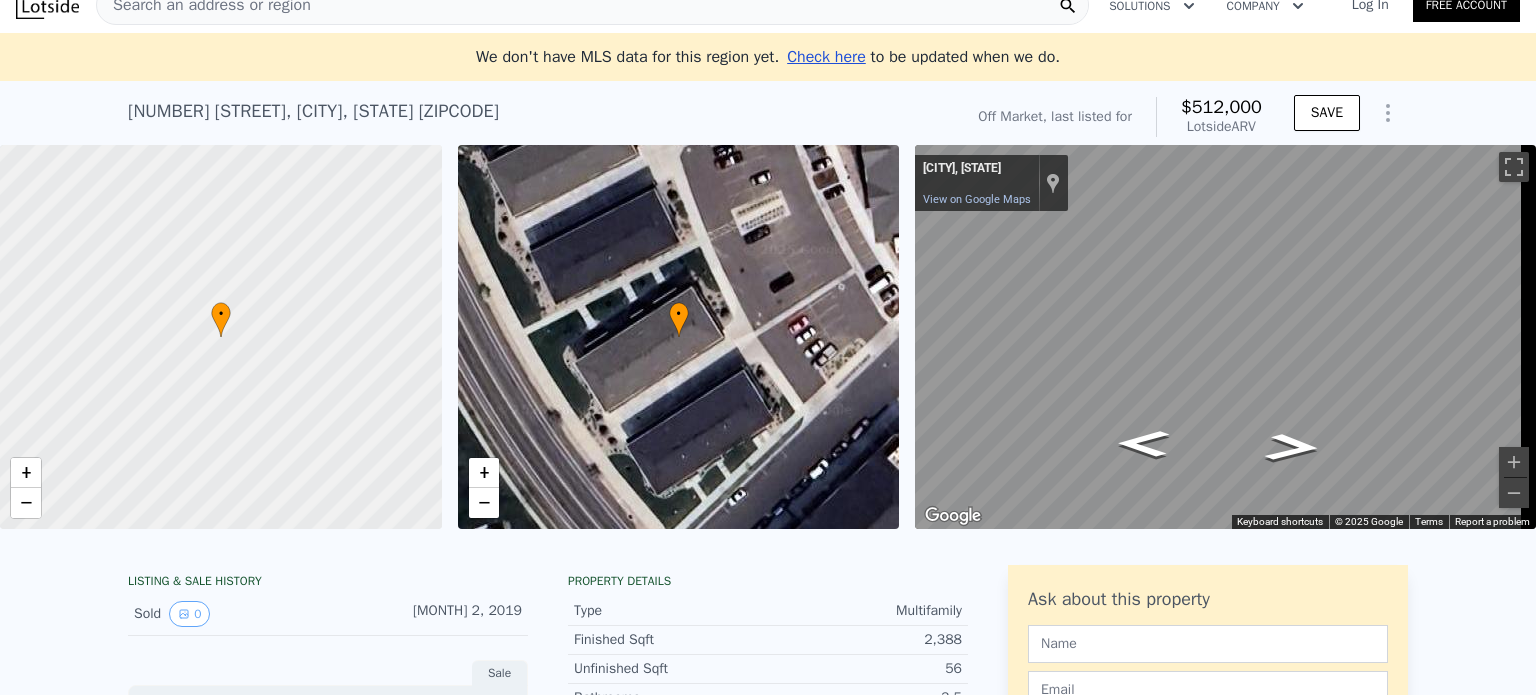 scroll, scrollTop: 0, scrollLeft: 0, axis: both 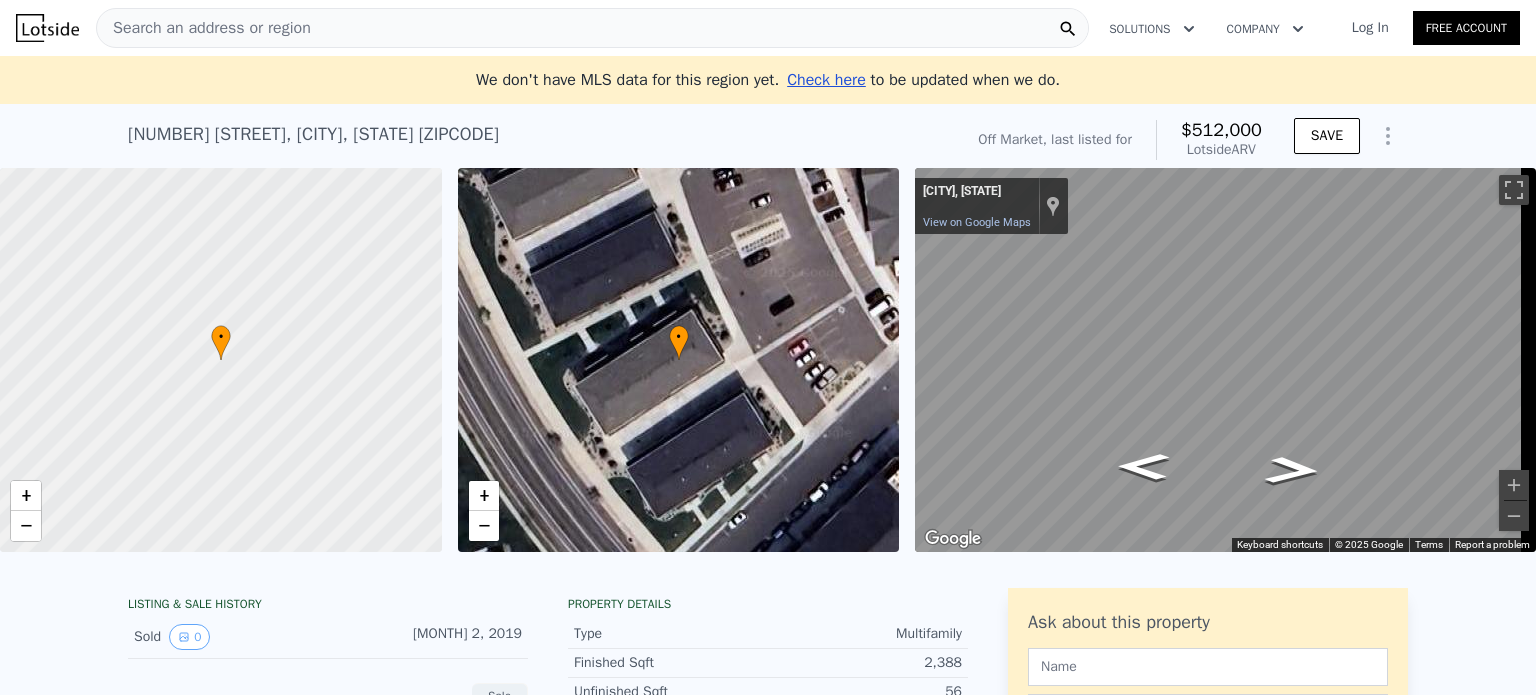 click on "Search an address or region" at bounding box center [204, 28] 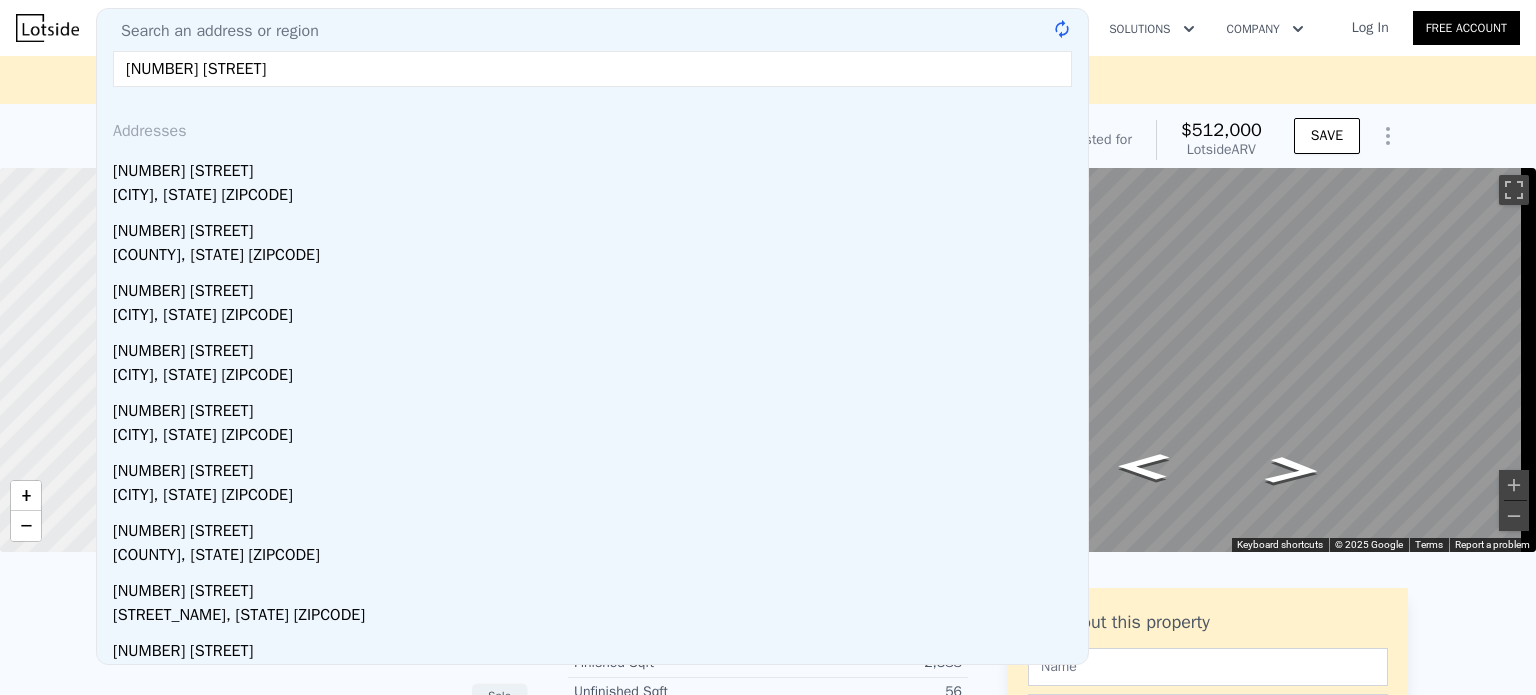 type on "[NUMBER] [STREET]" 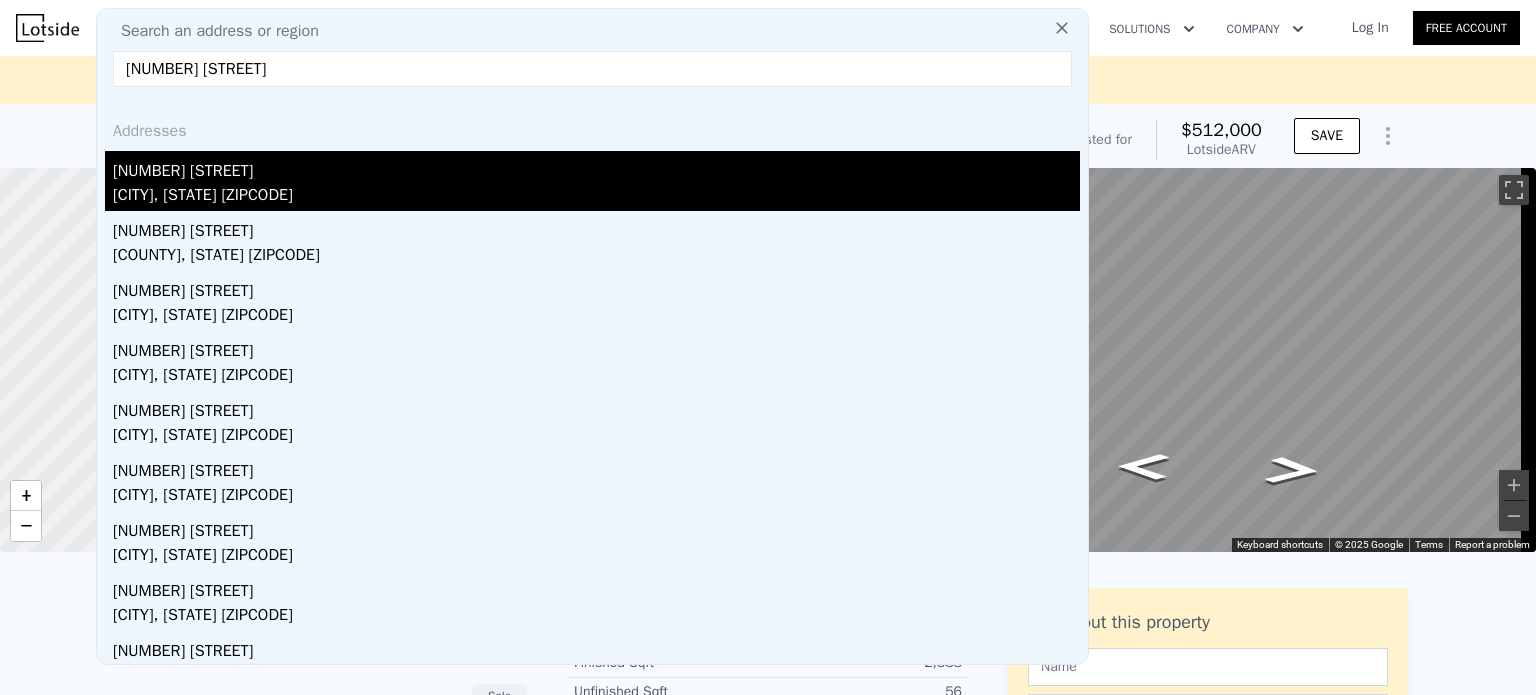 click on "[CITY], [STATE] [ZIPCODE]" at bounding box center (596, 197) 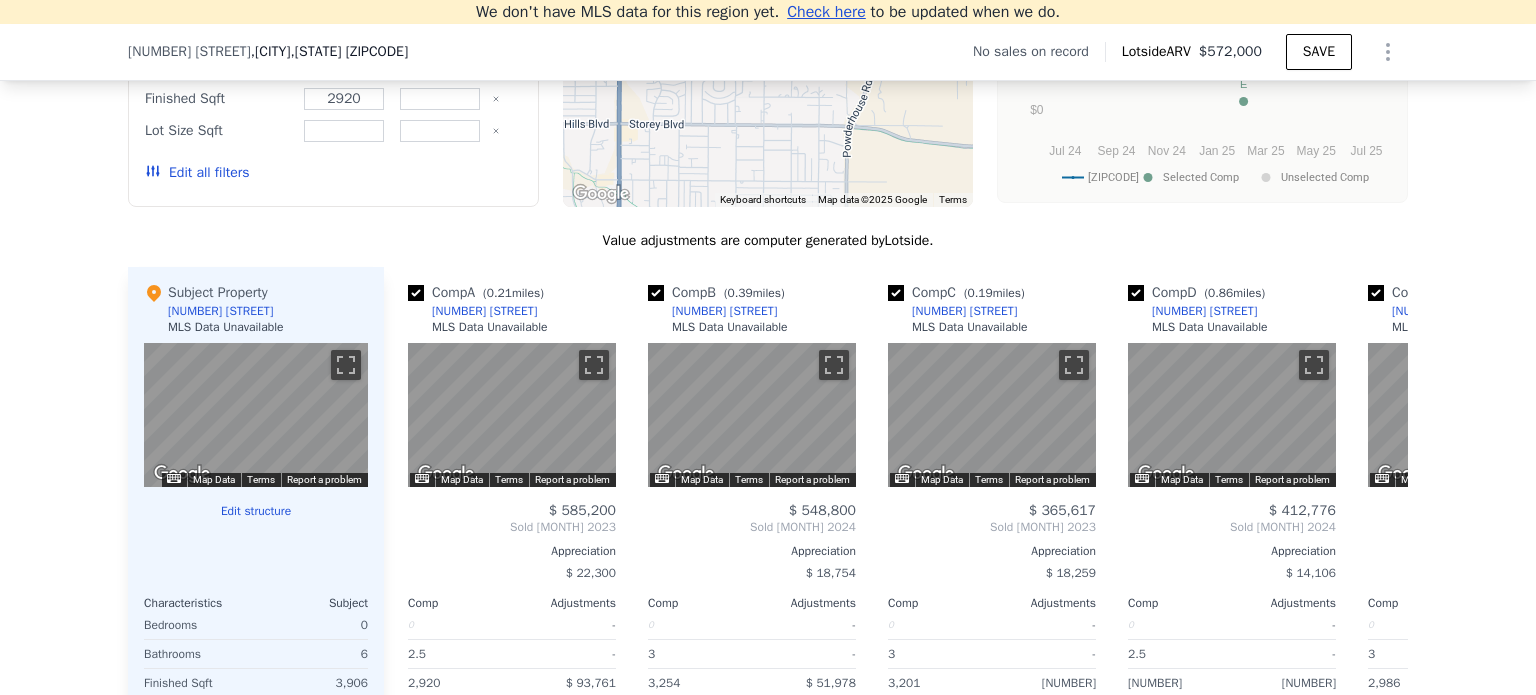 scroll, scrollTop: 1776, scrollLeft: 0, axis: vertical 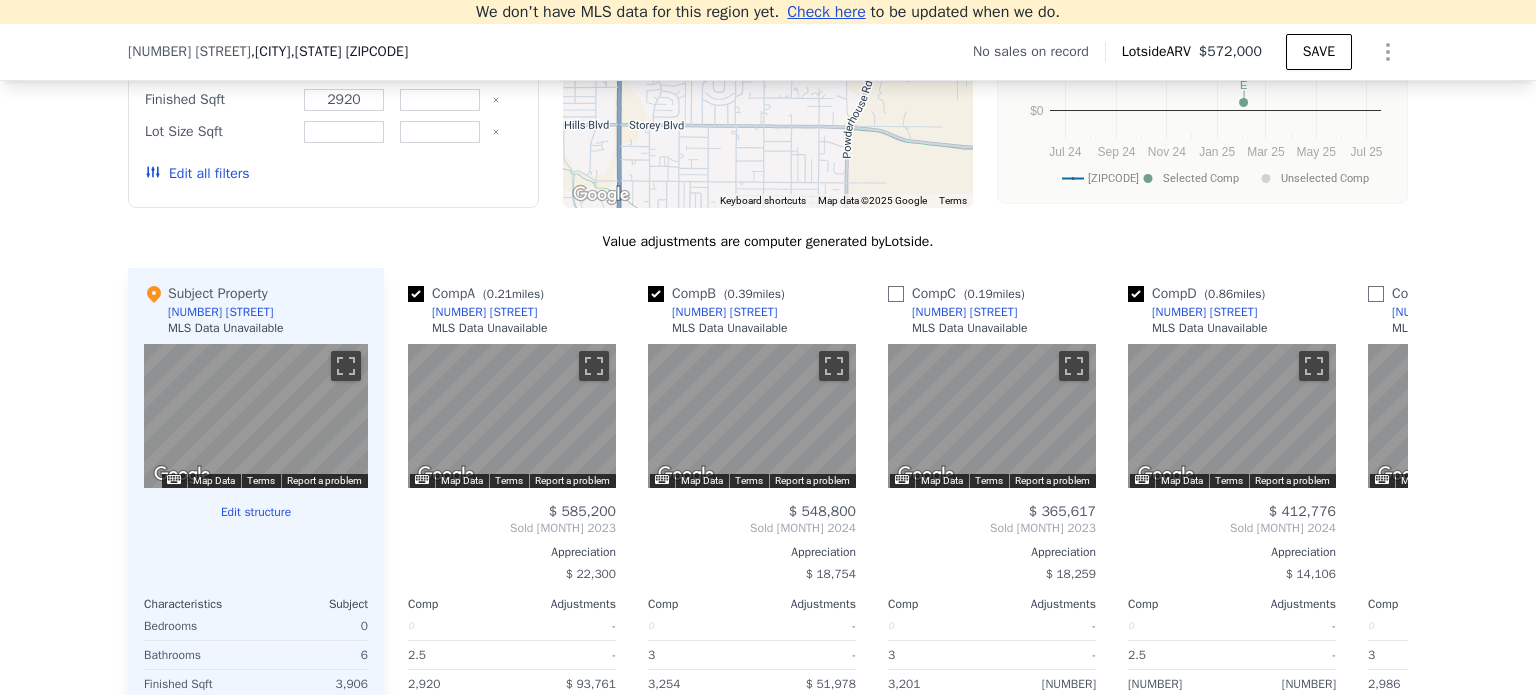 type on "3.5" 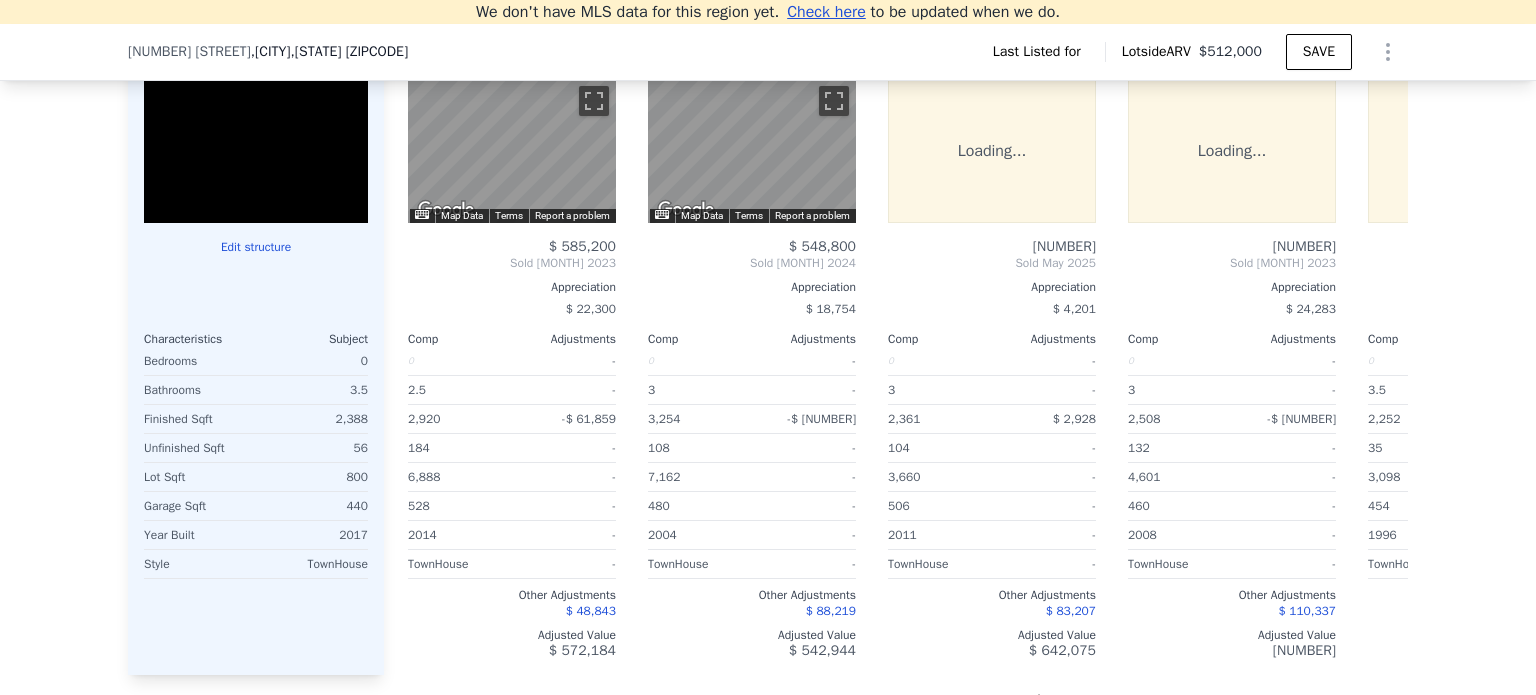 scroll, scrollTop: 1508, scrollLeft: 0, axis: vertical 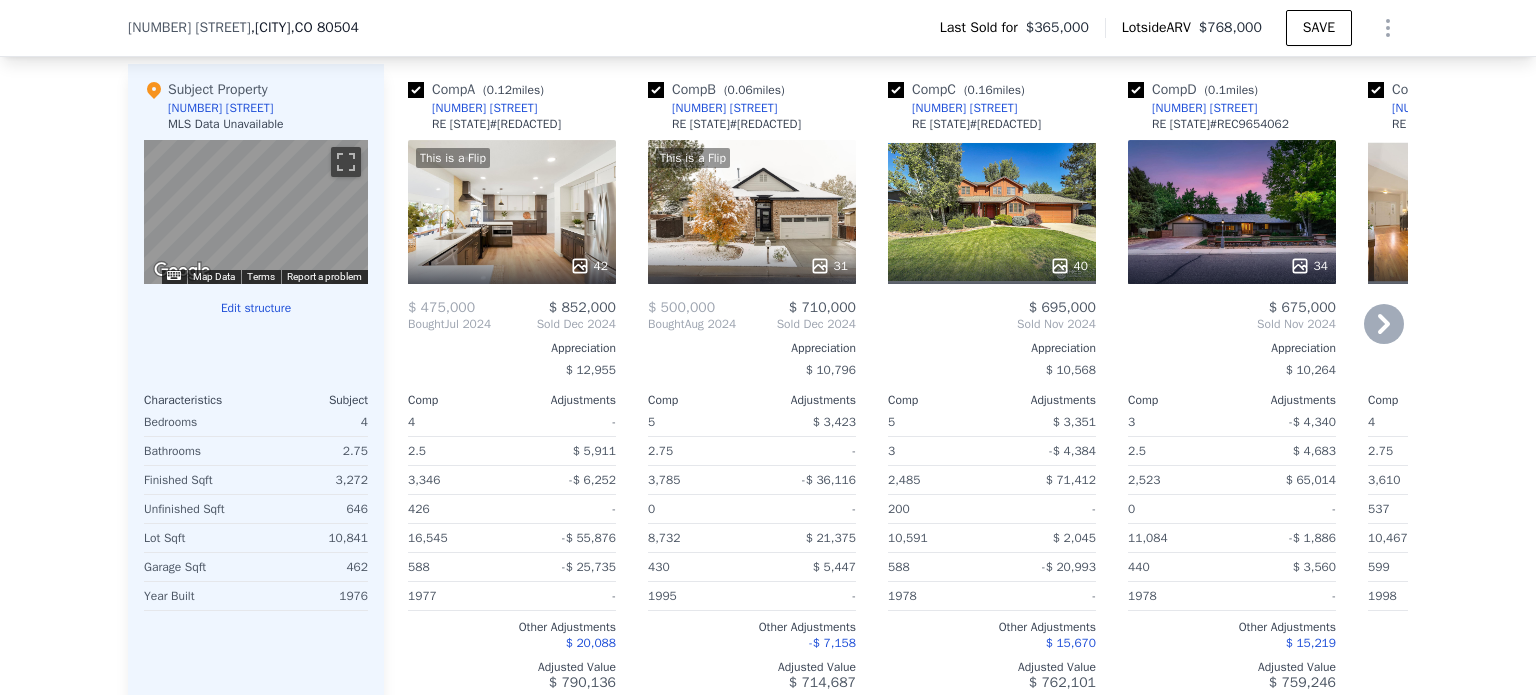 click on "This is a Flip 31" at bounding box center [752, 212] 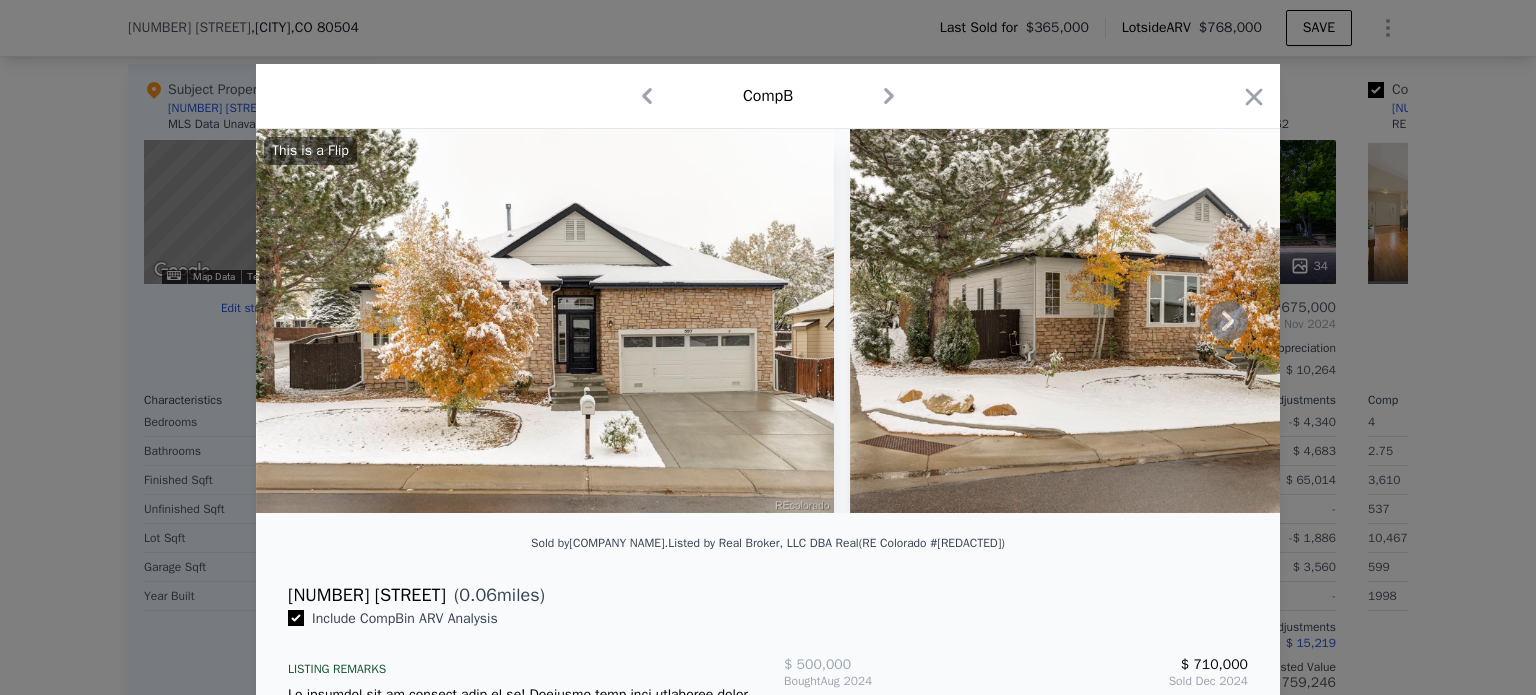 click 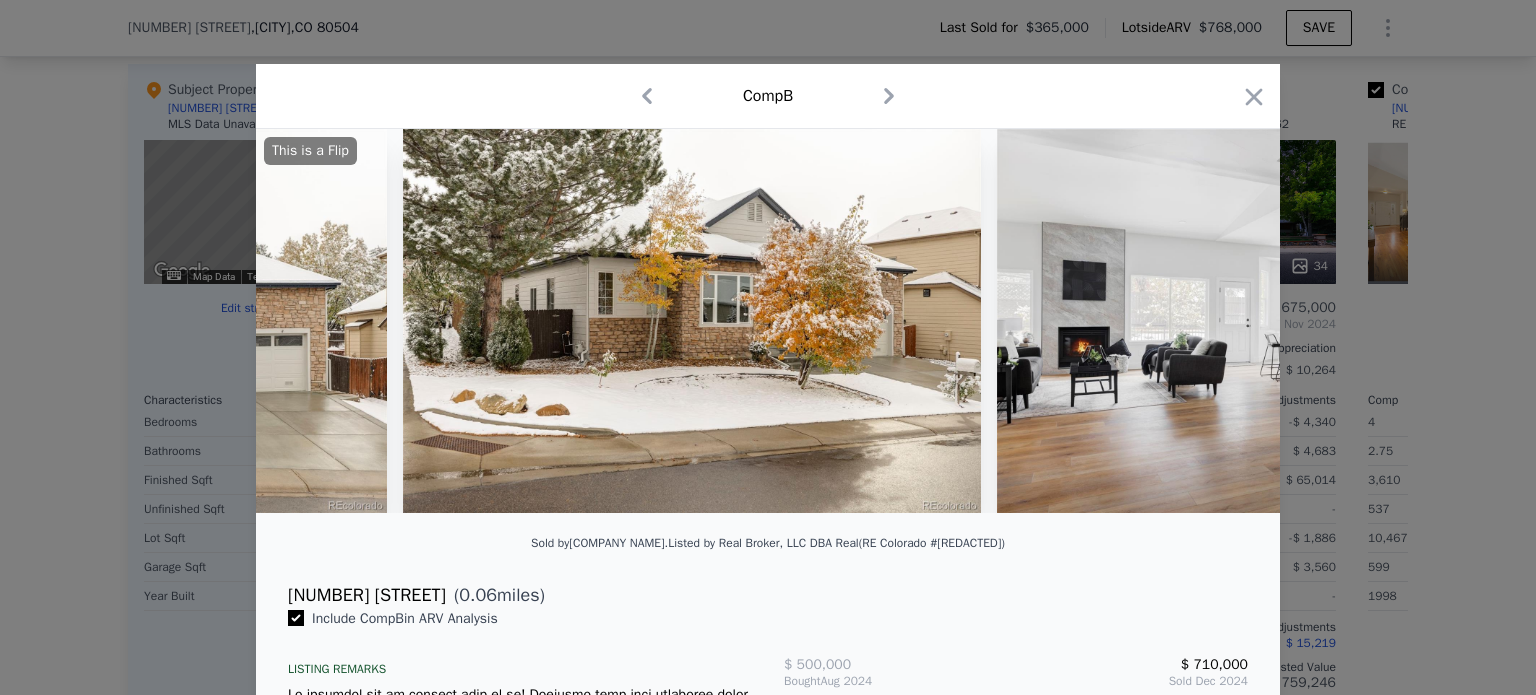 scroll, scrollTop: 0, scrollLeft: 480, axis: horizontal 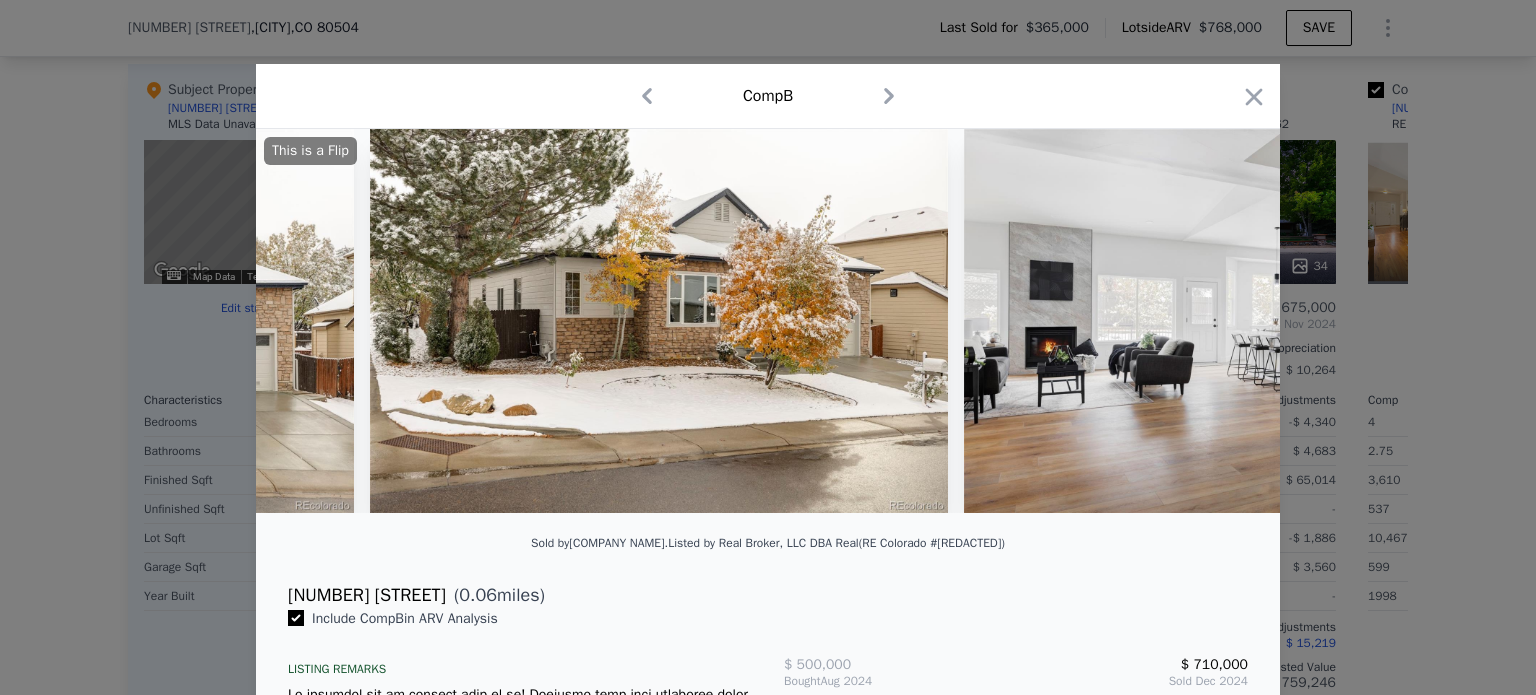 click at bounding box center [1252, 321] 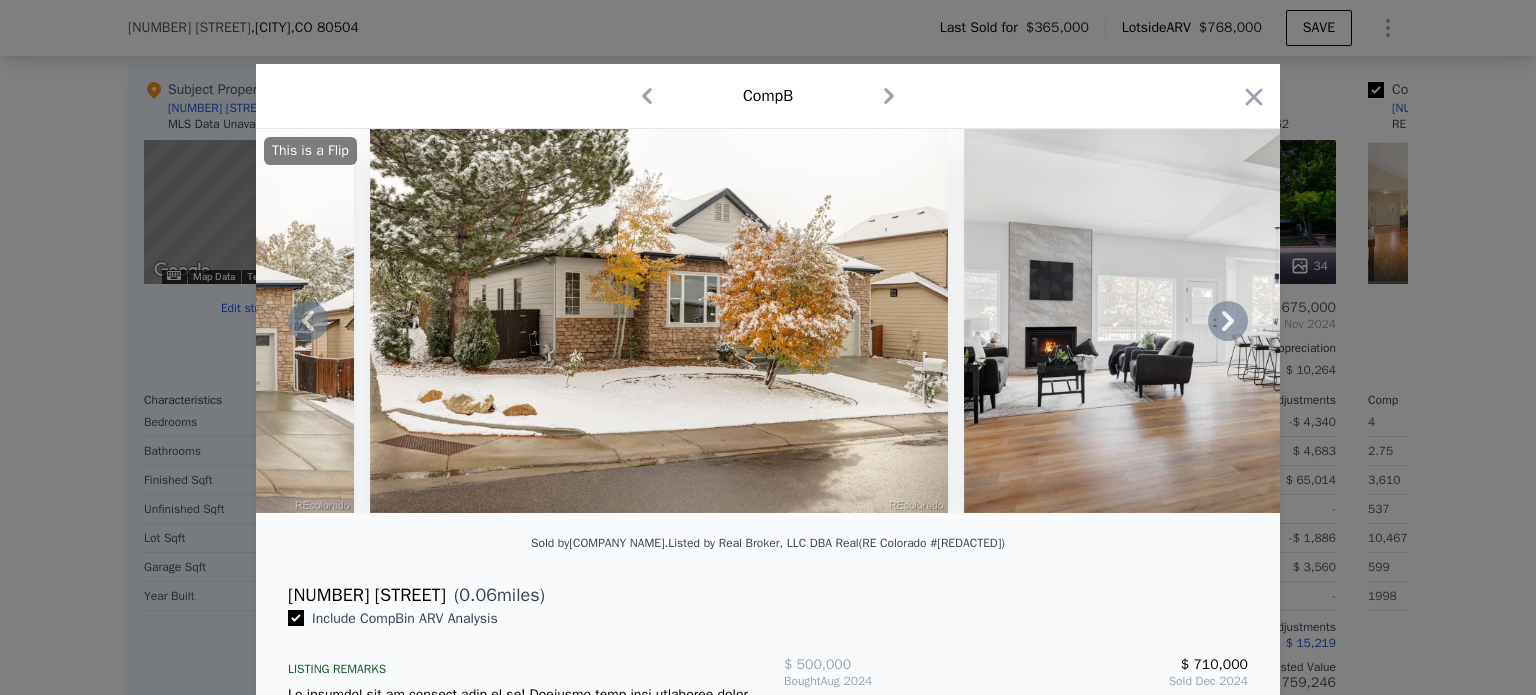 click 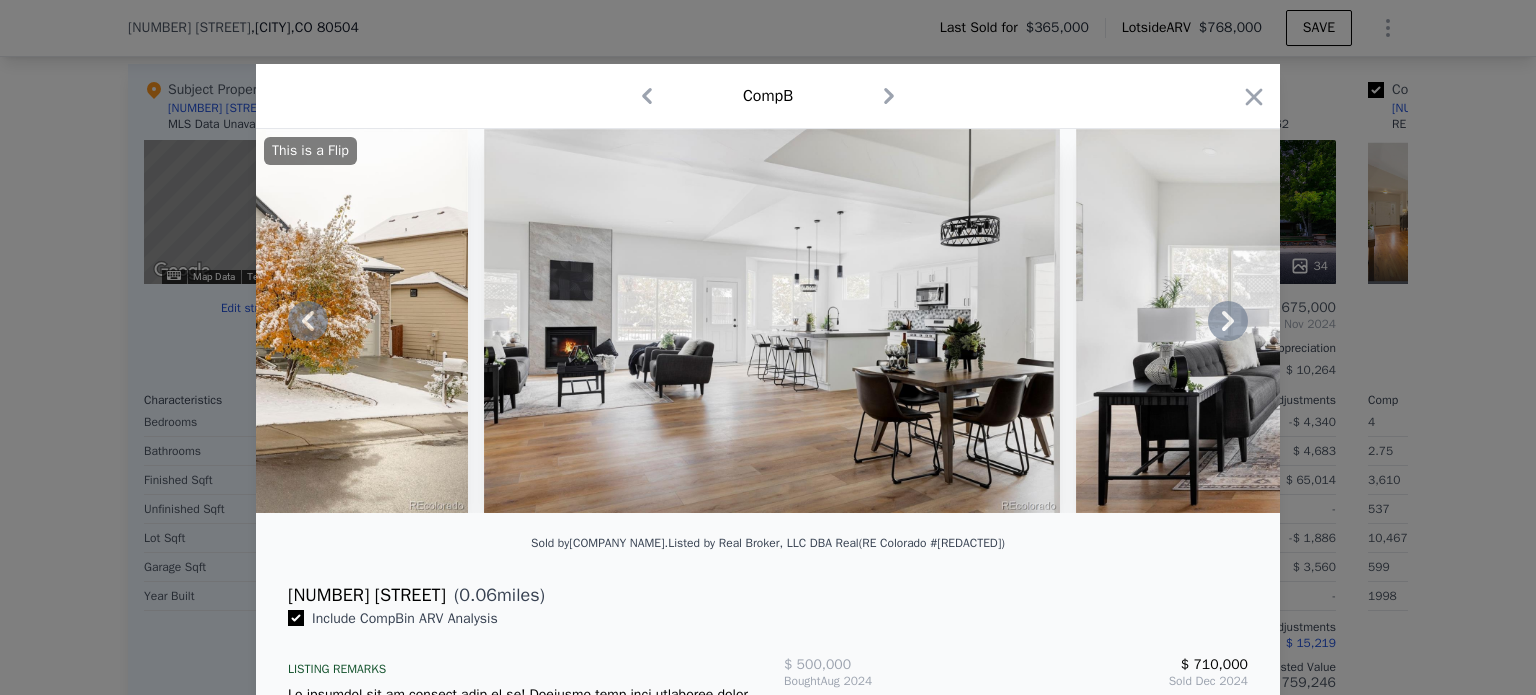 click 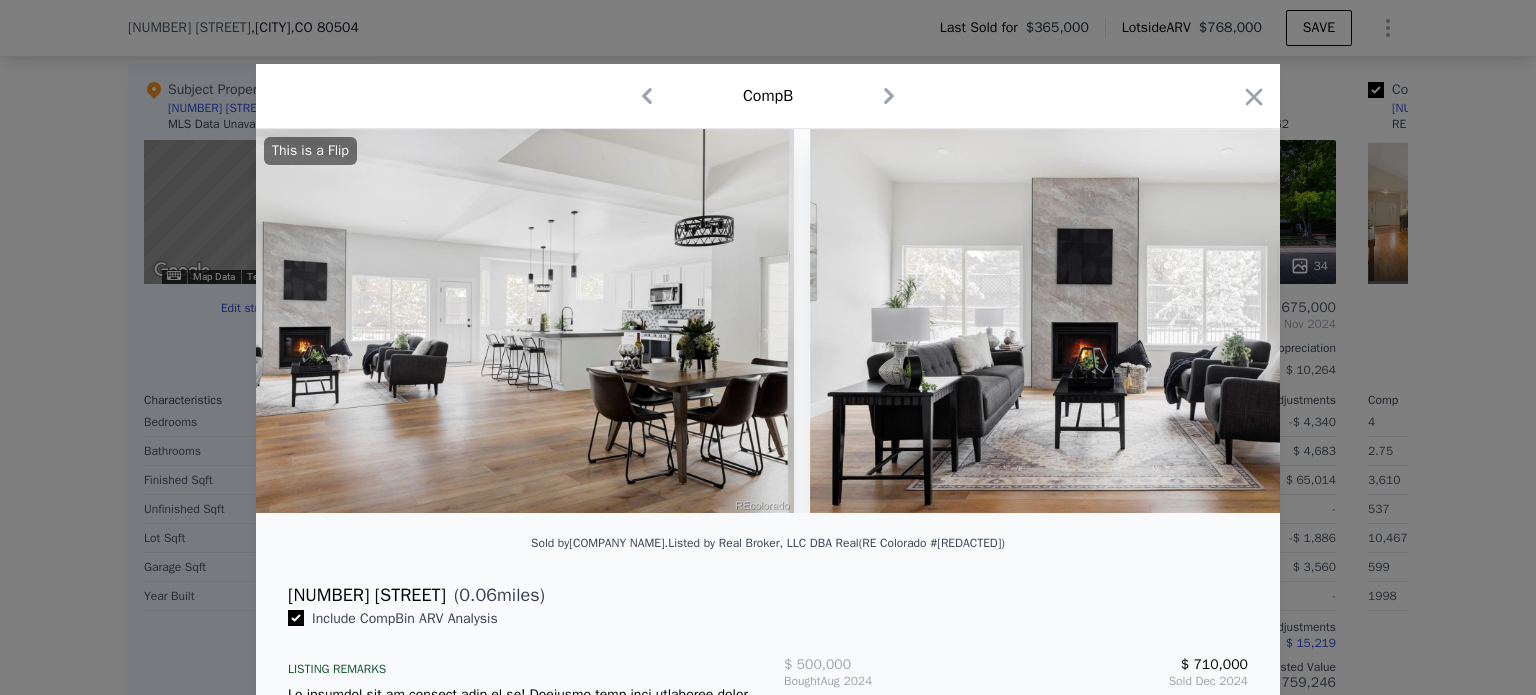 scroll, scrollTop: 0, scrollLeft: 1440, axis: horizontal 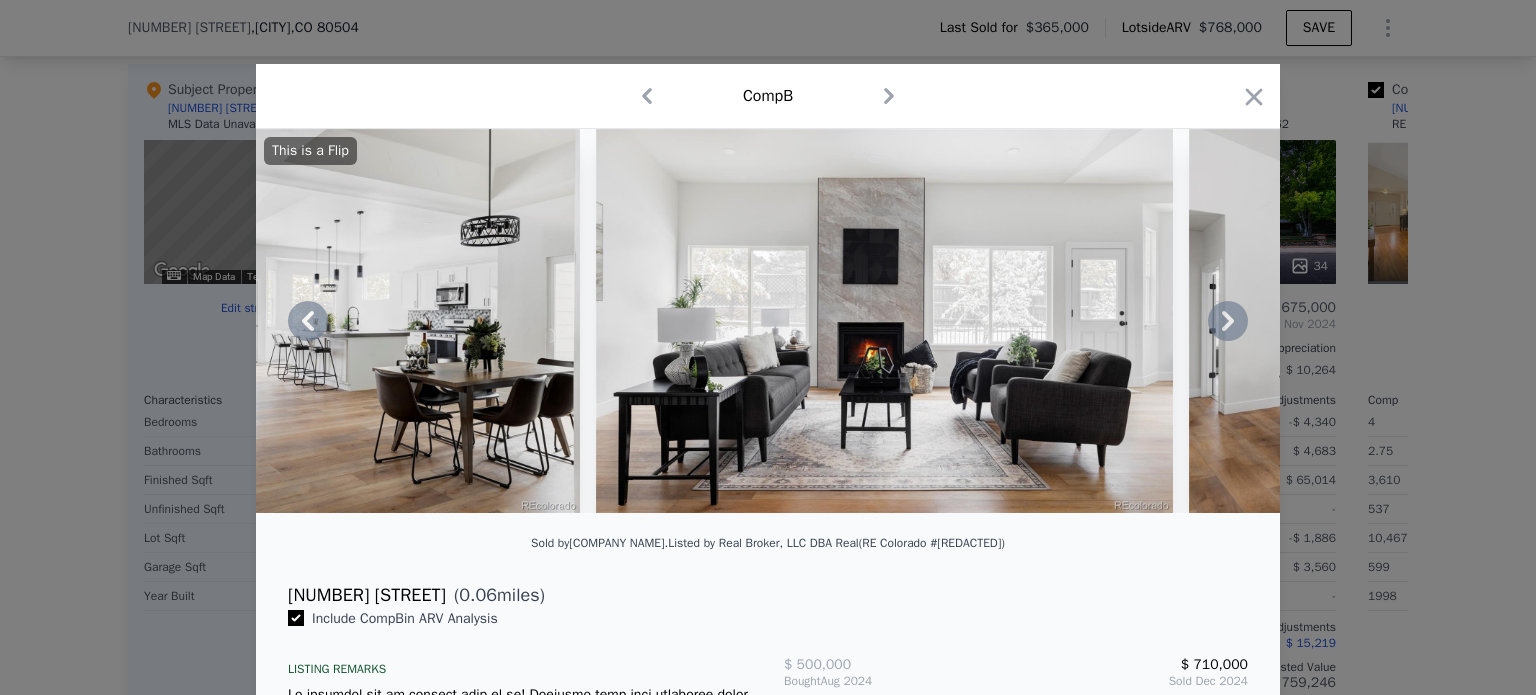 click 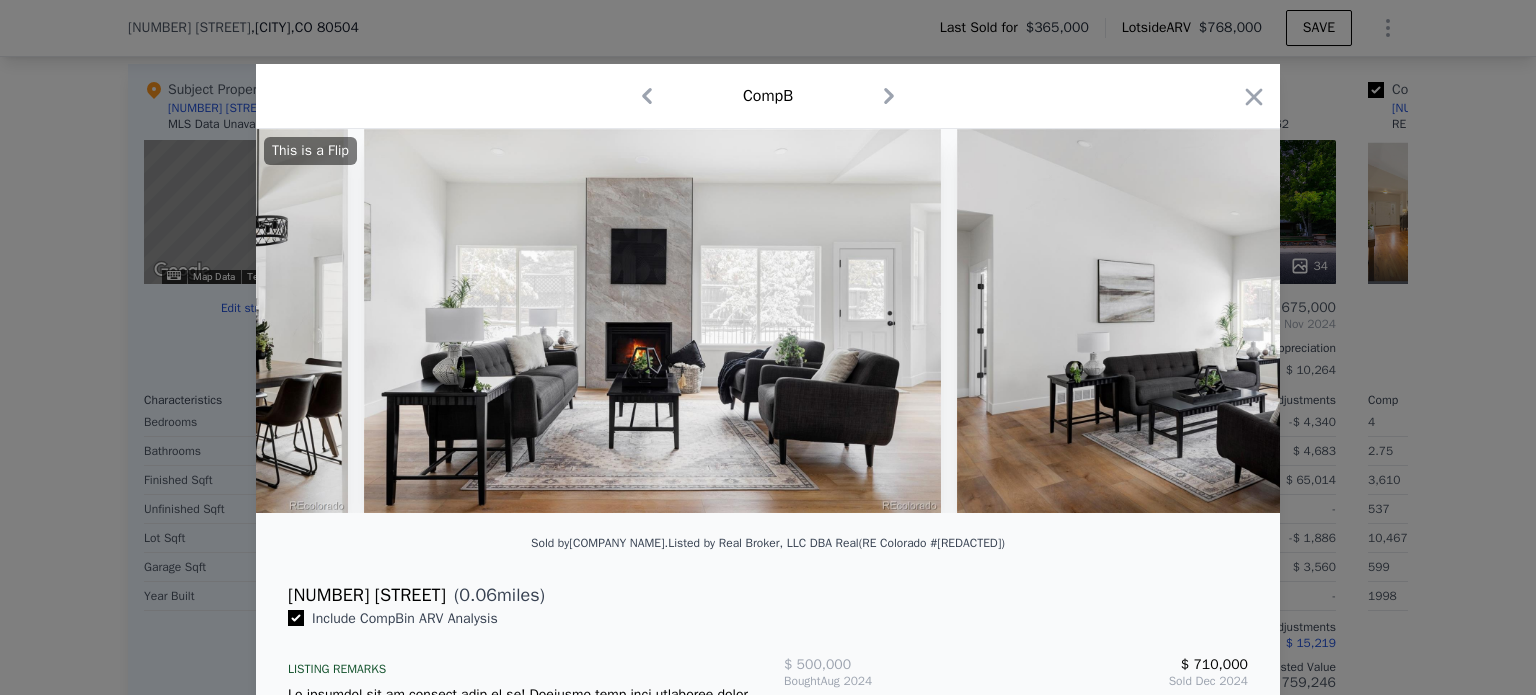 scroll, scrollTop: 0, scrollLeft: 1920, axis: horizontal 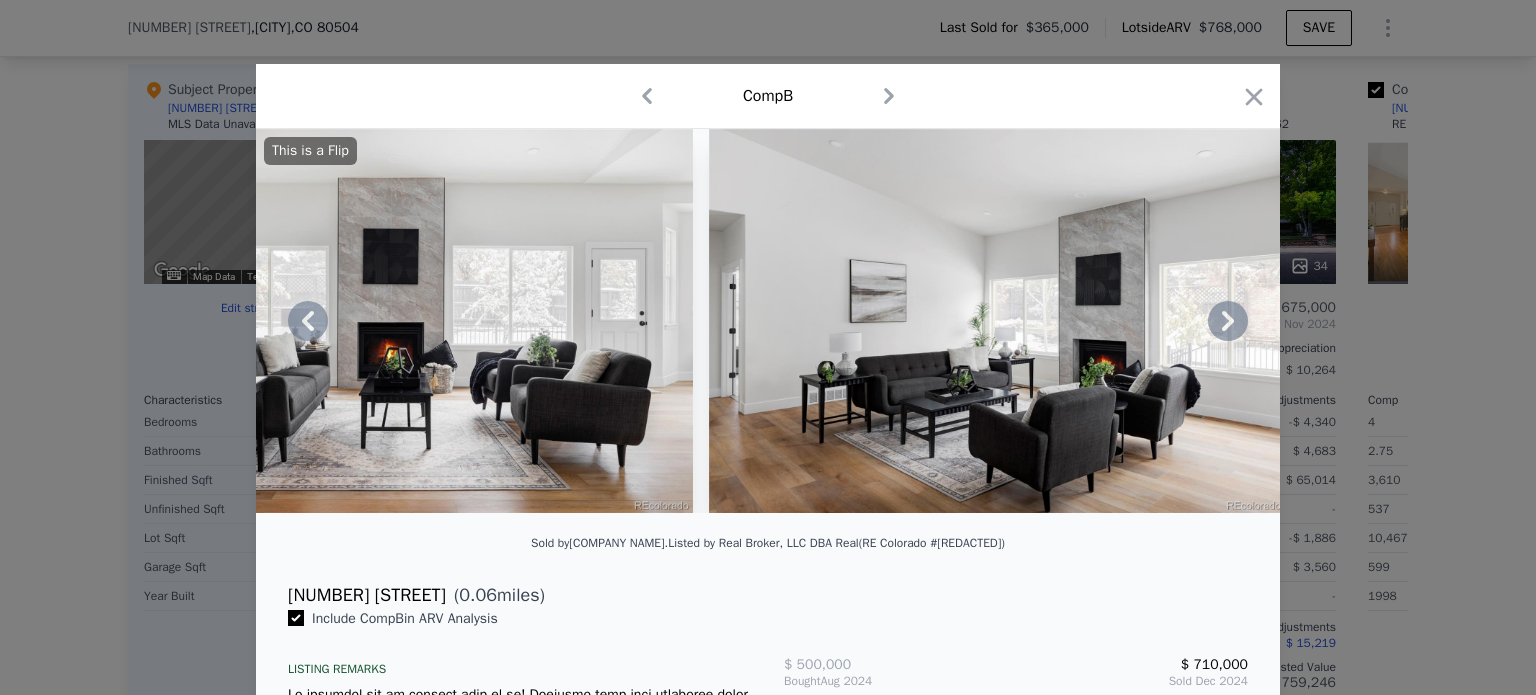 click 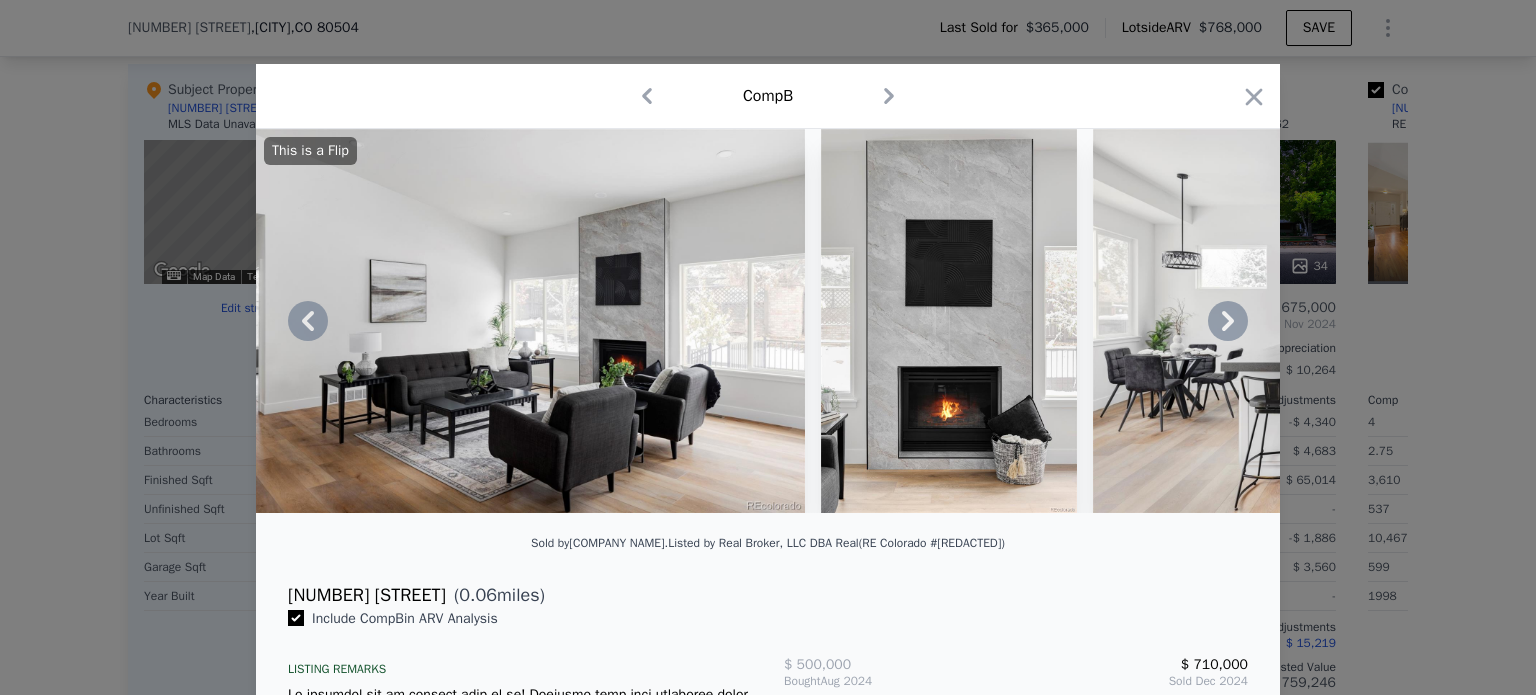 click 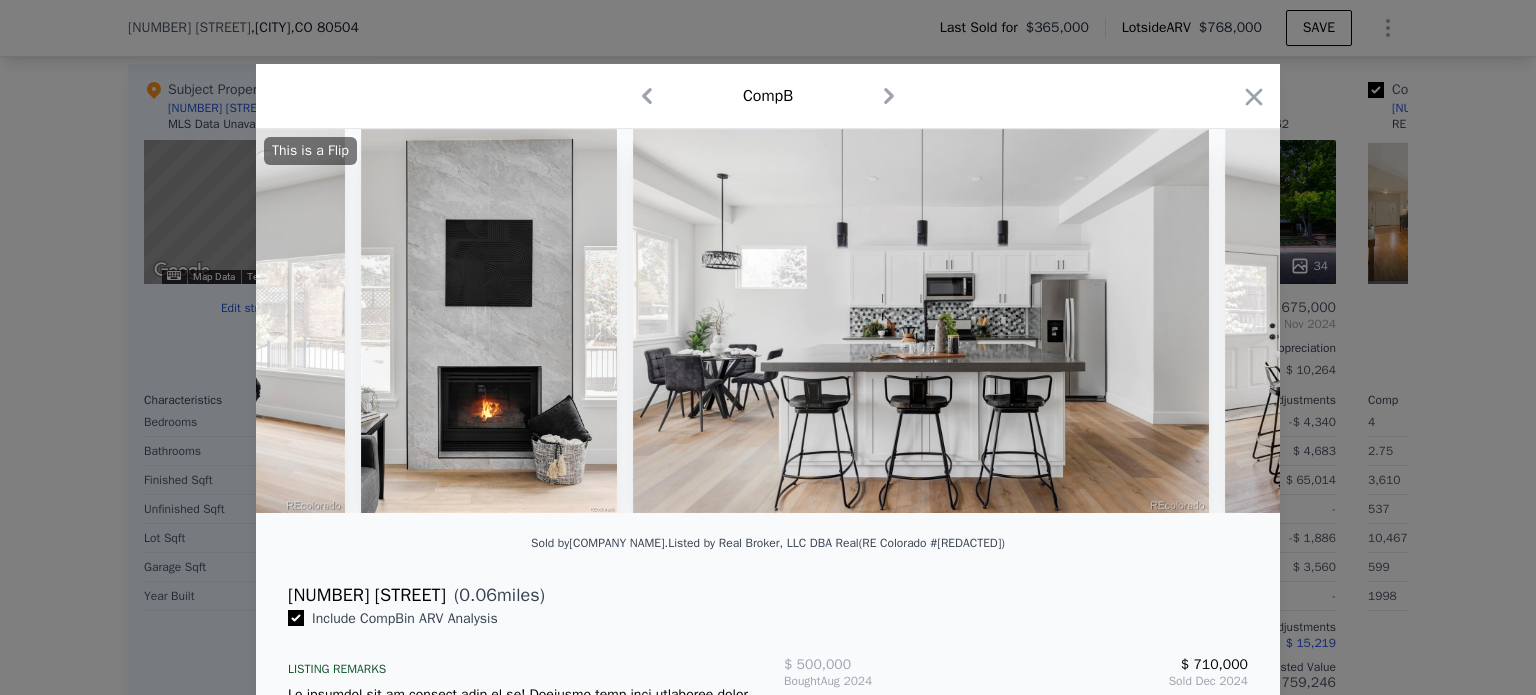scroll, scrollTop: 0, scrollLeft: 2880, axis: horizontal 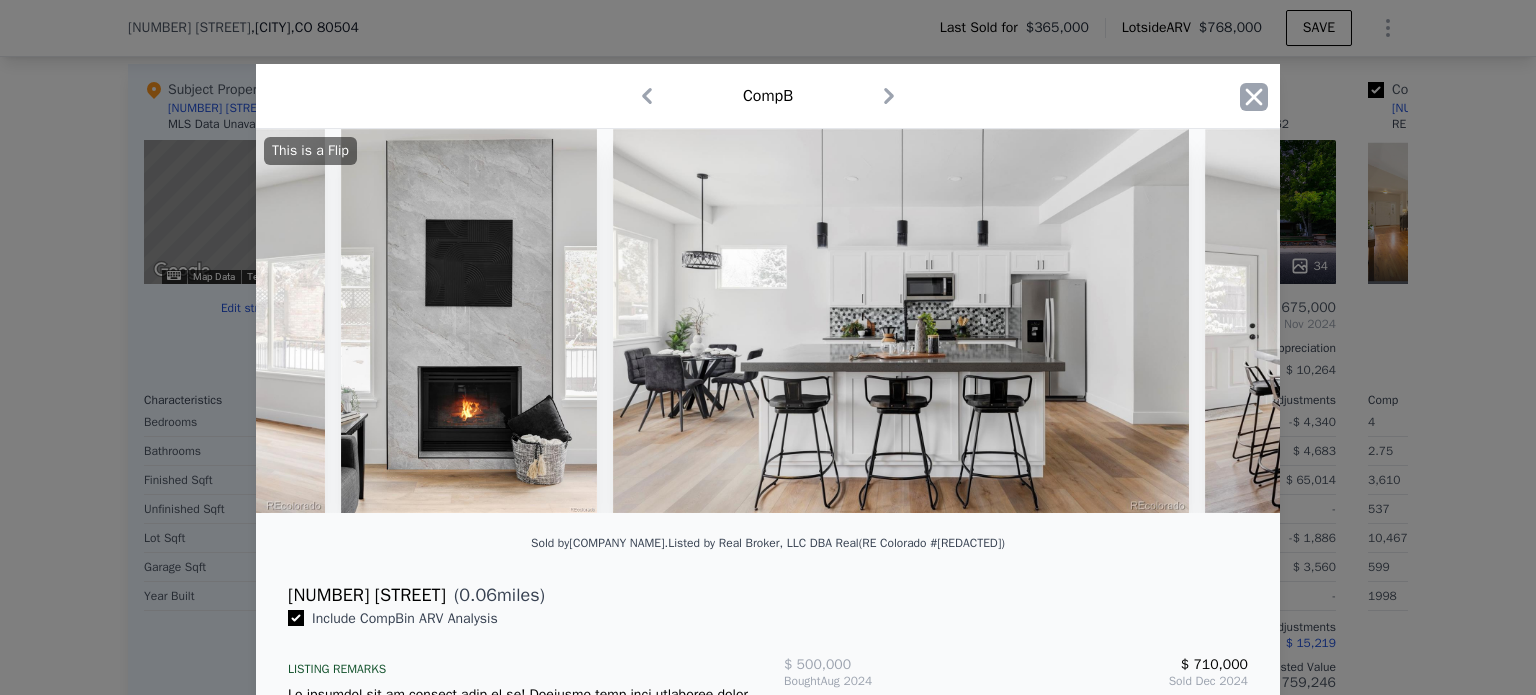 click 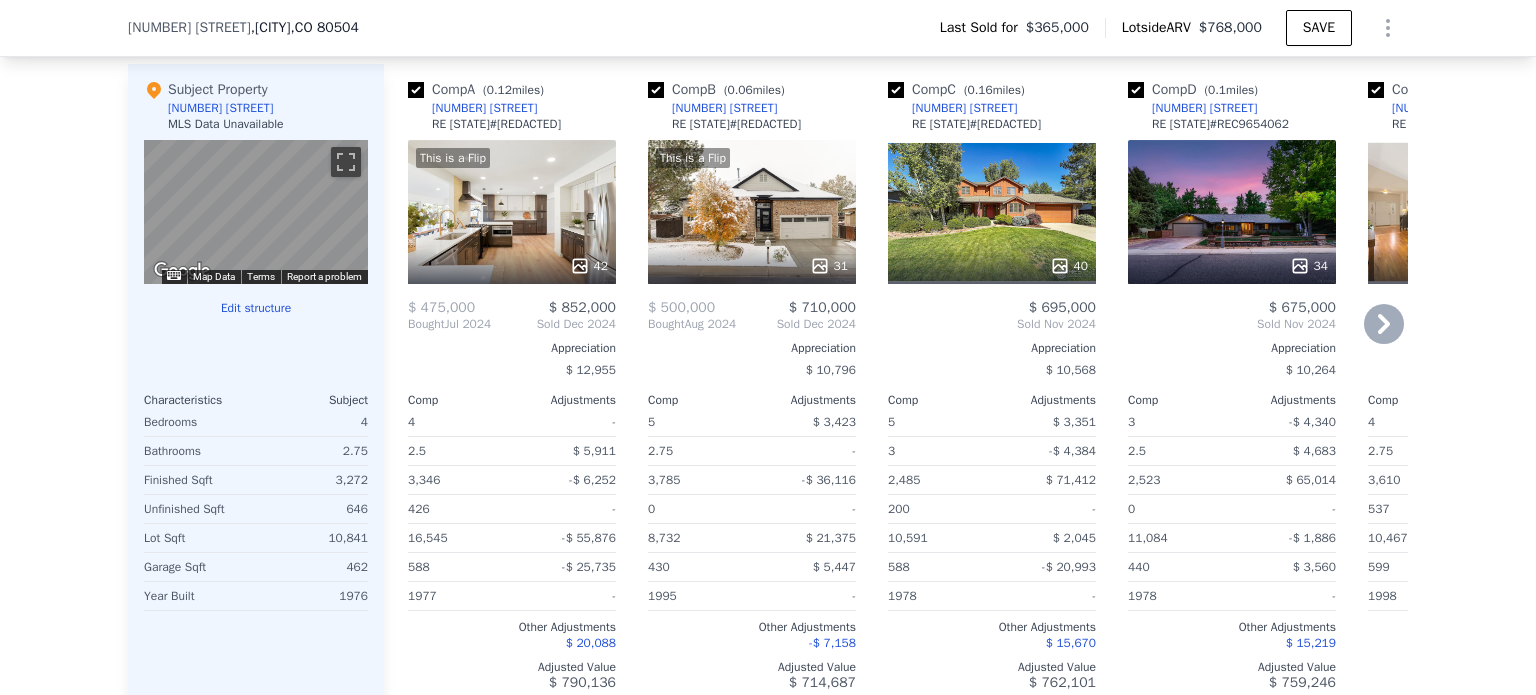 click on "This is a Flip 42" at bounding box center (512, 212) 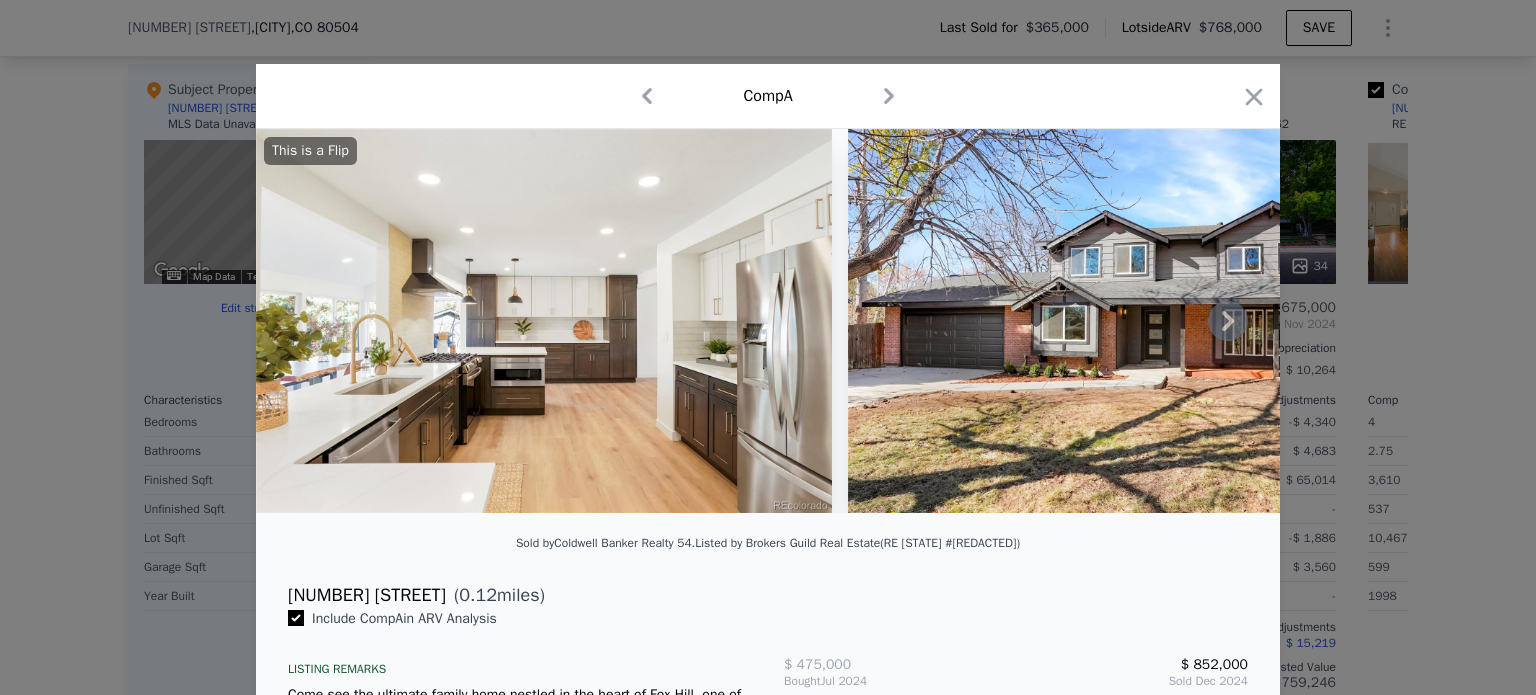 click 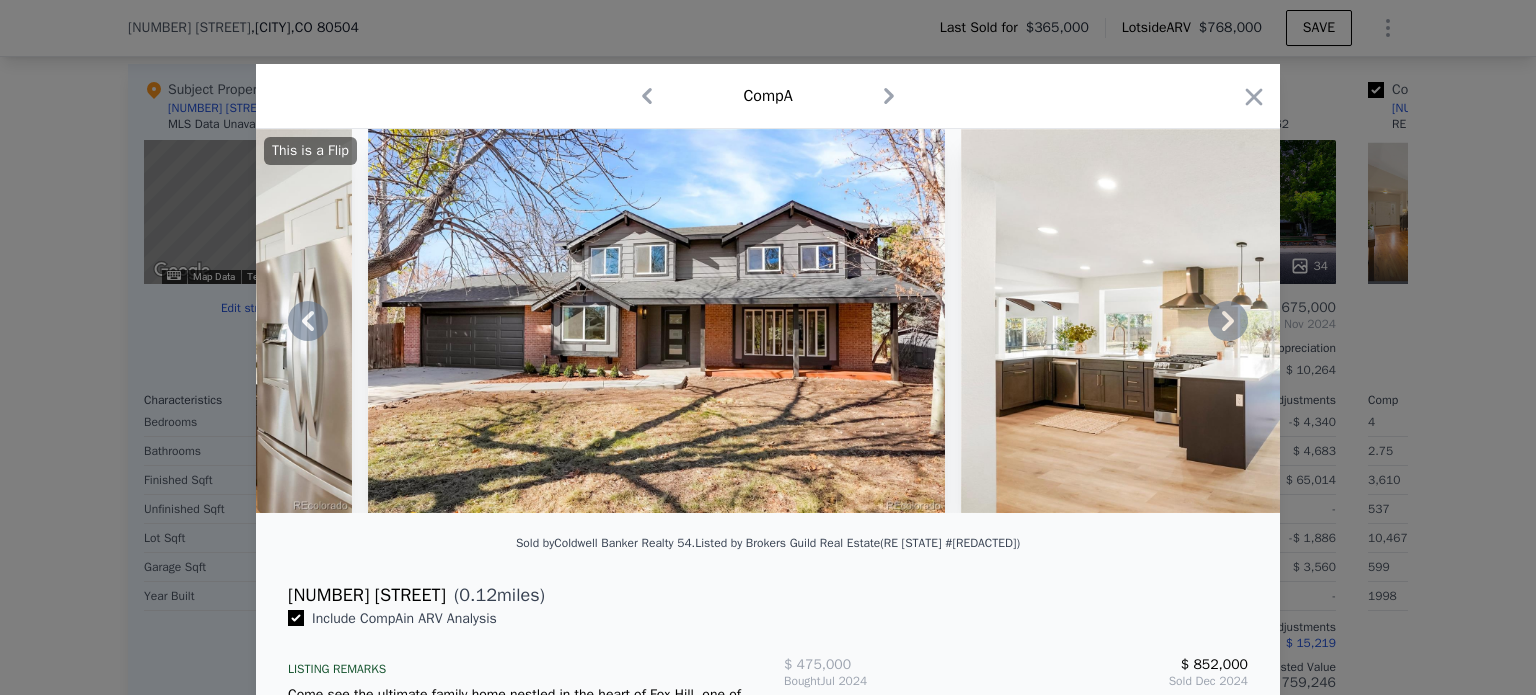 click 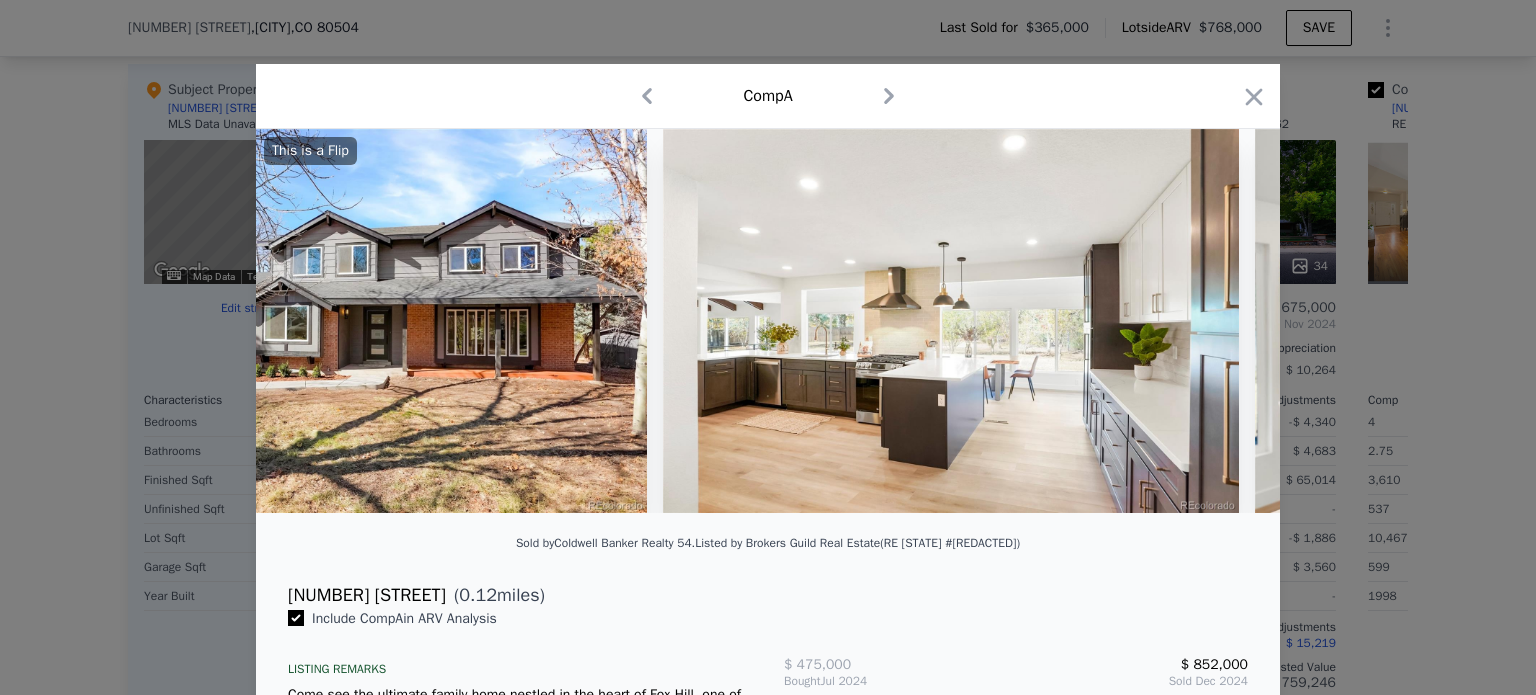 scroll, scrollTop: 0, scrollLeft: 960, axis: horizontal 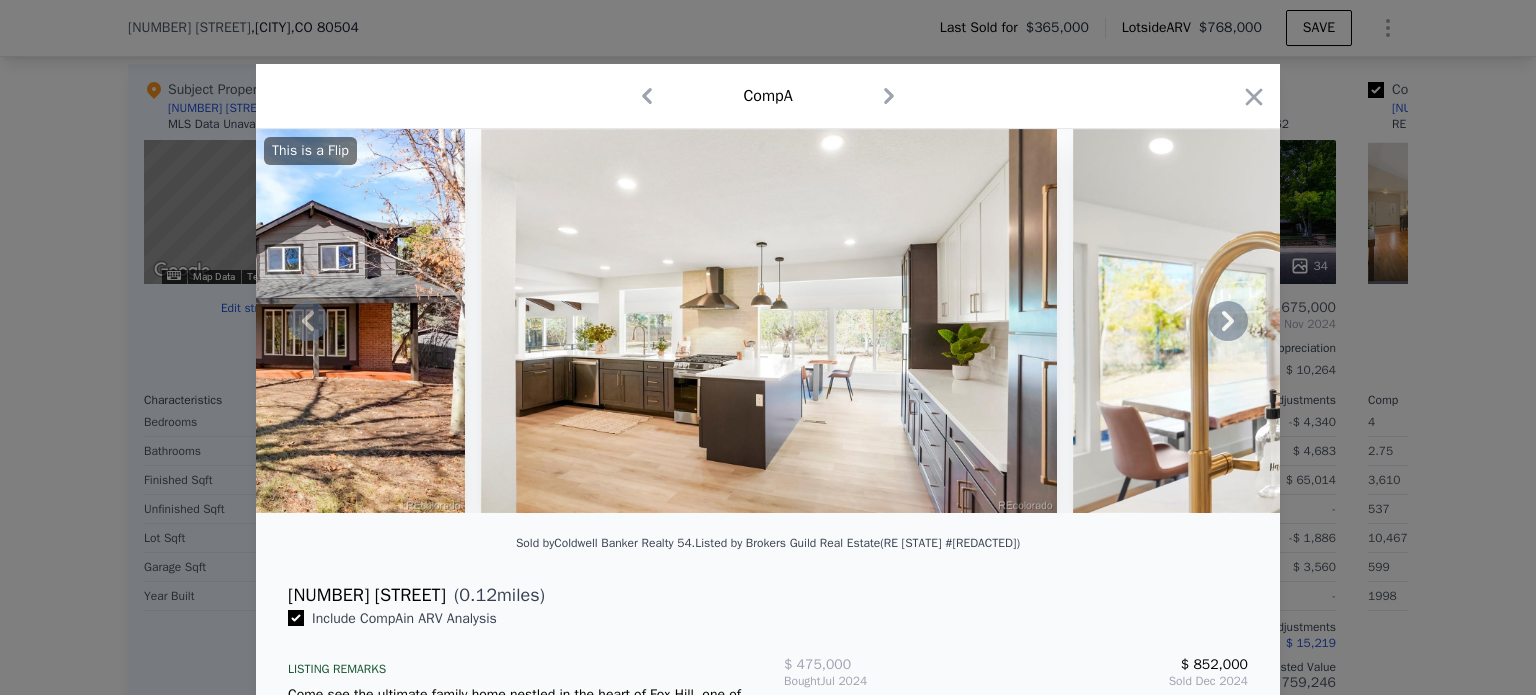 click 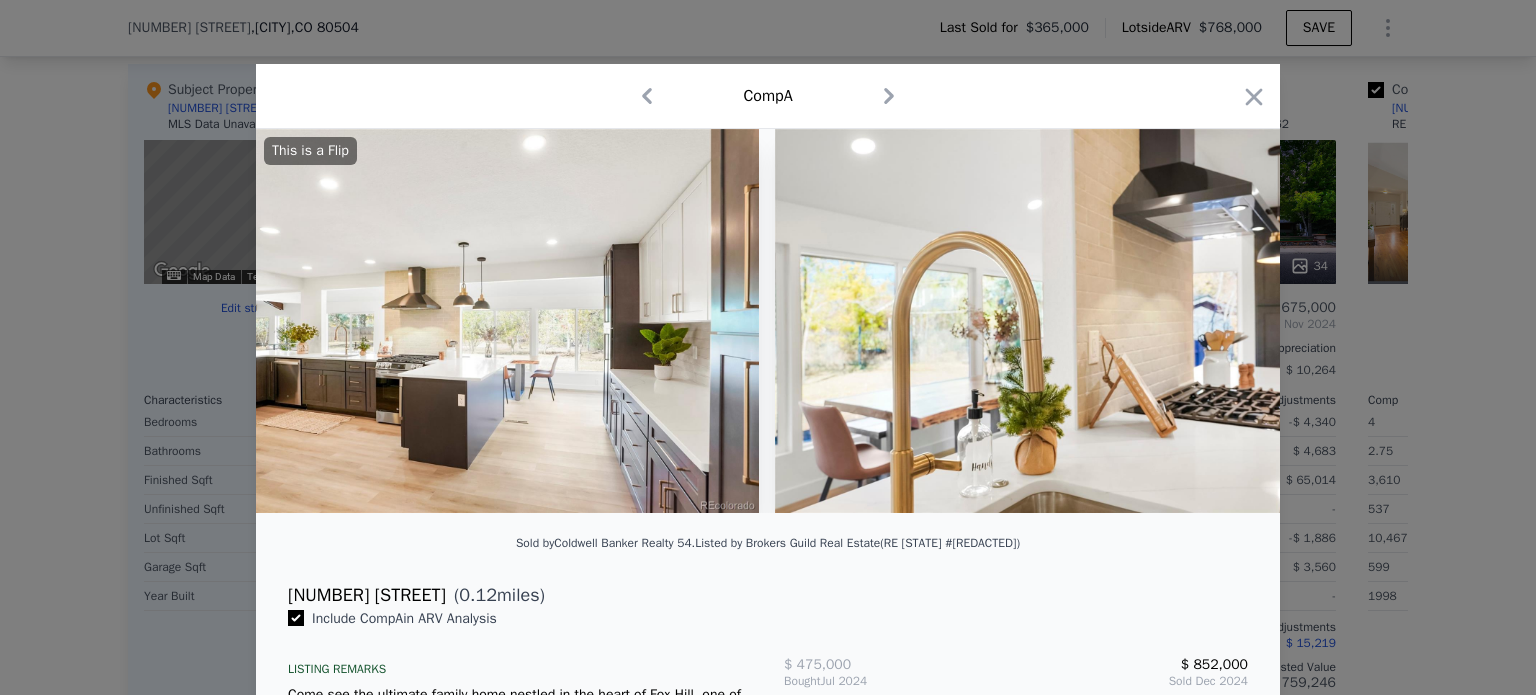 scroll, scrollTop: 0, scrollLeft: 1440, axis: horizontal 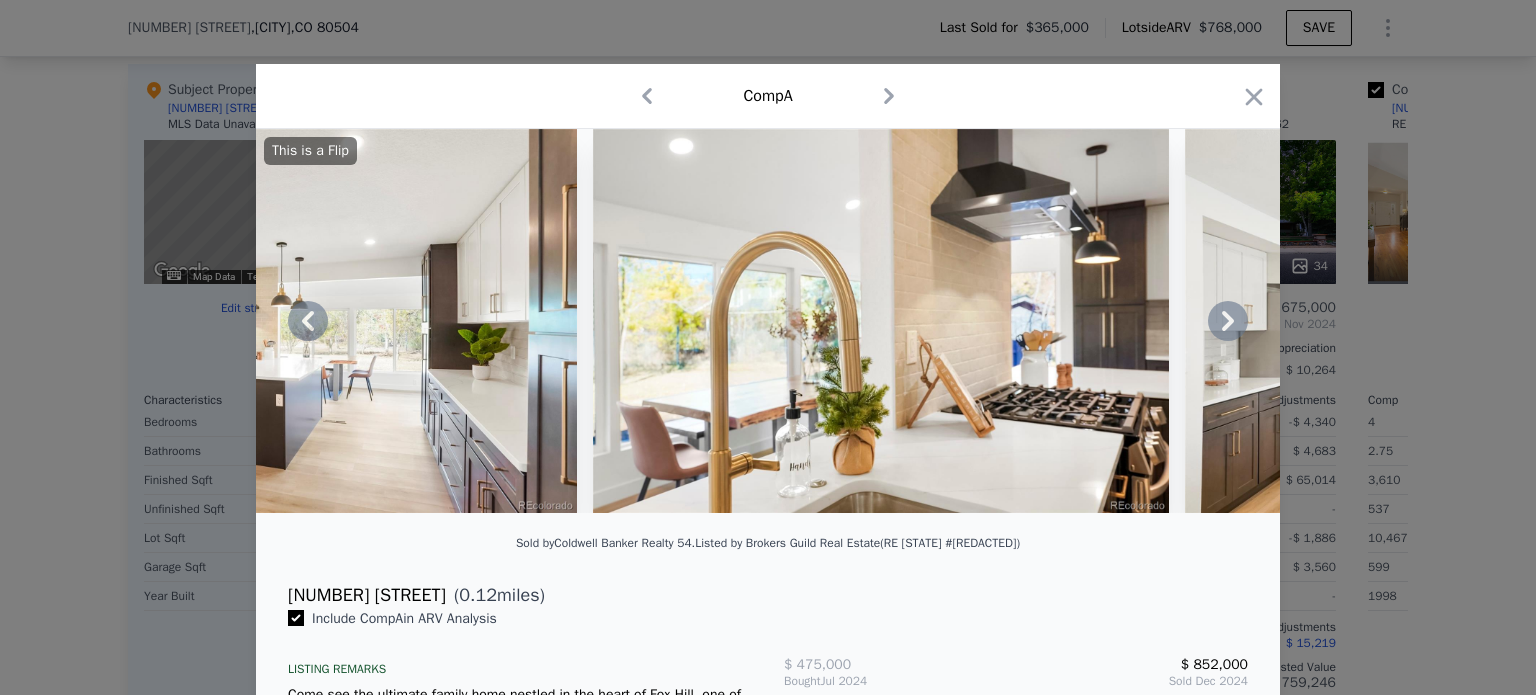 click on "This is a Flip" at bounding box center (768, 321) 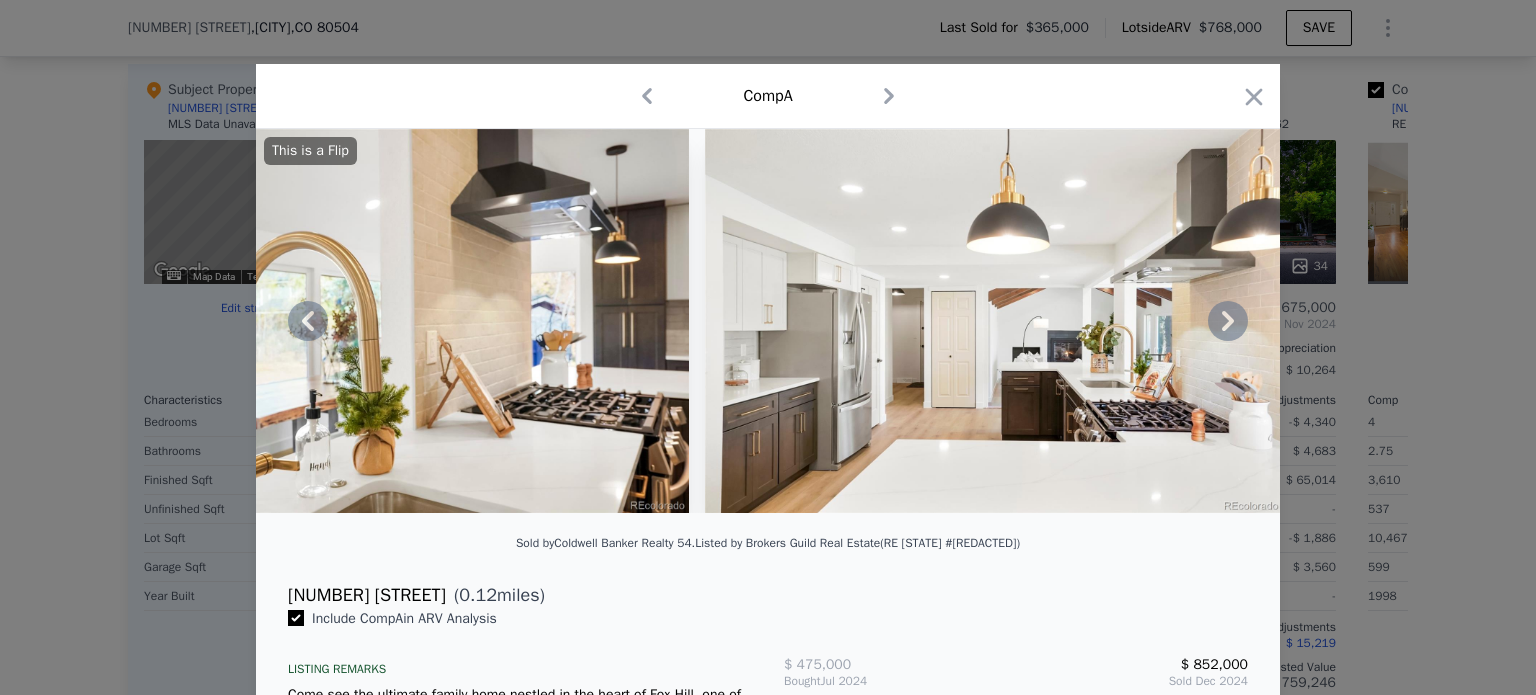 click 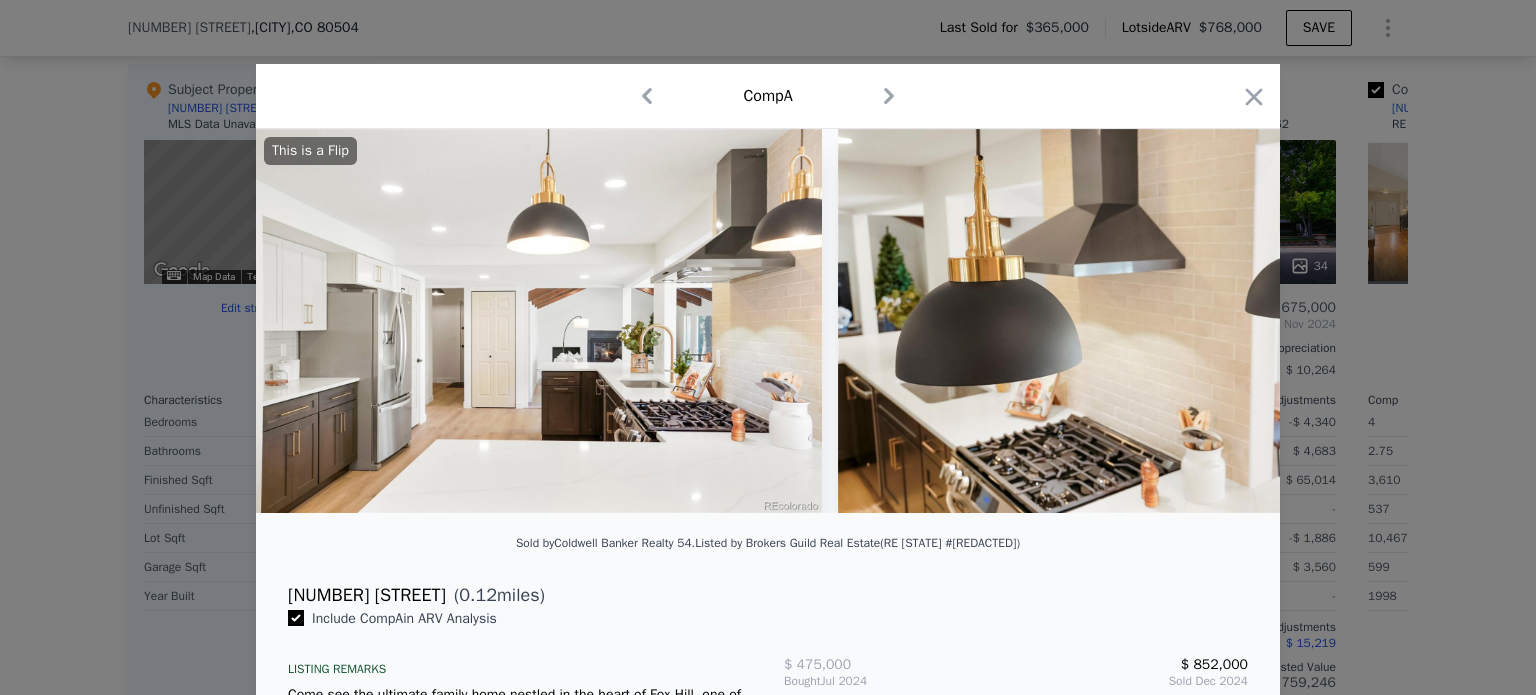 scroll, scrollTop: 0, scrollLeft: 2400, axis: horizontal 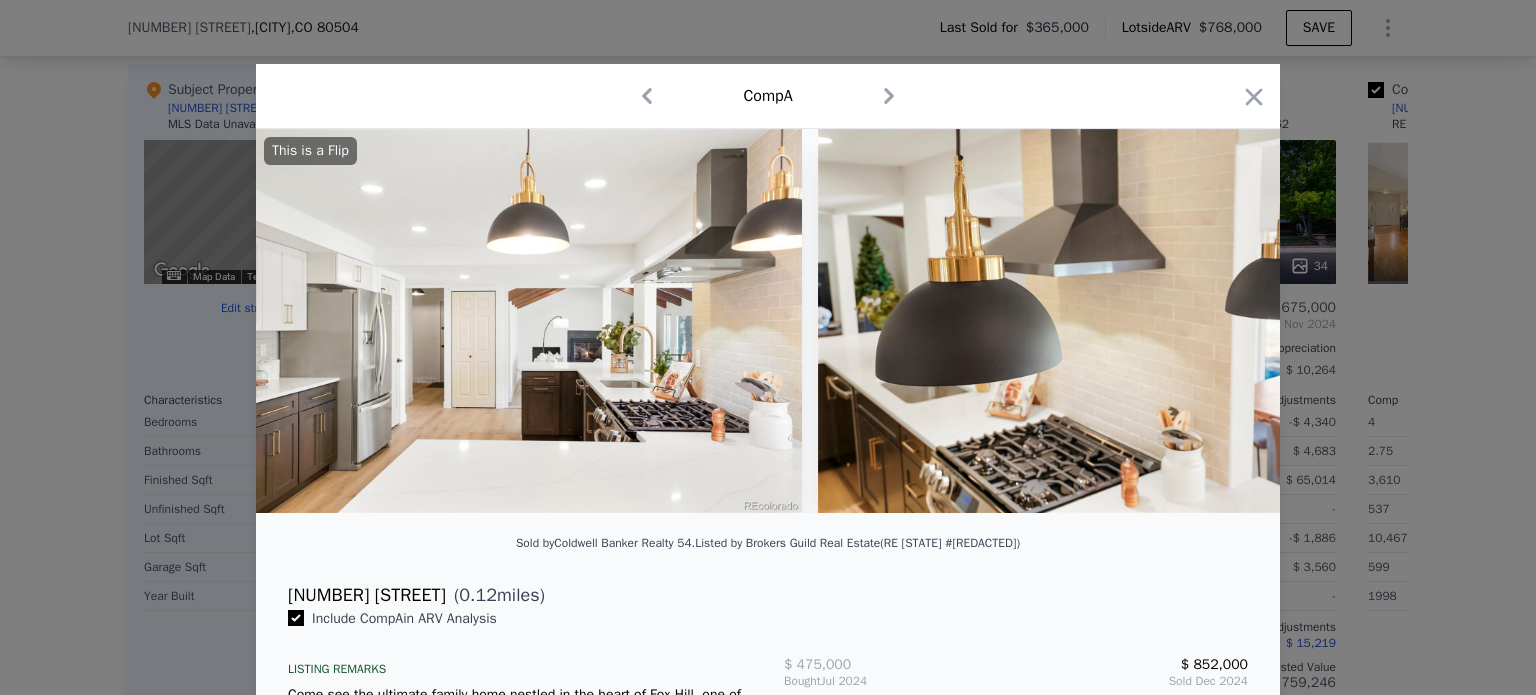 click on "This is a Flip" at bounding box center (768, 321) 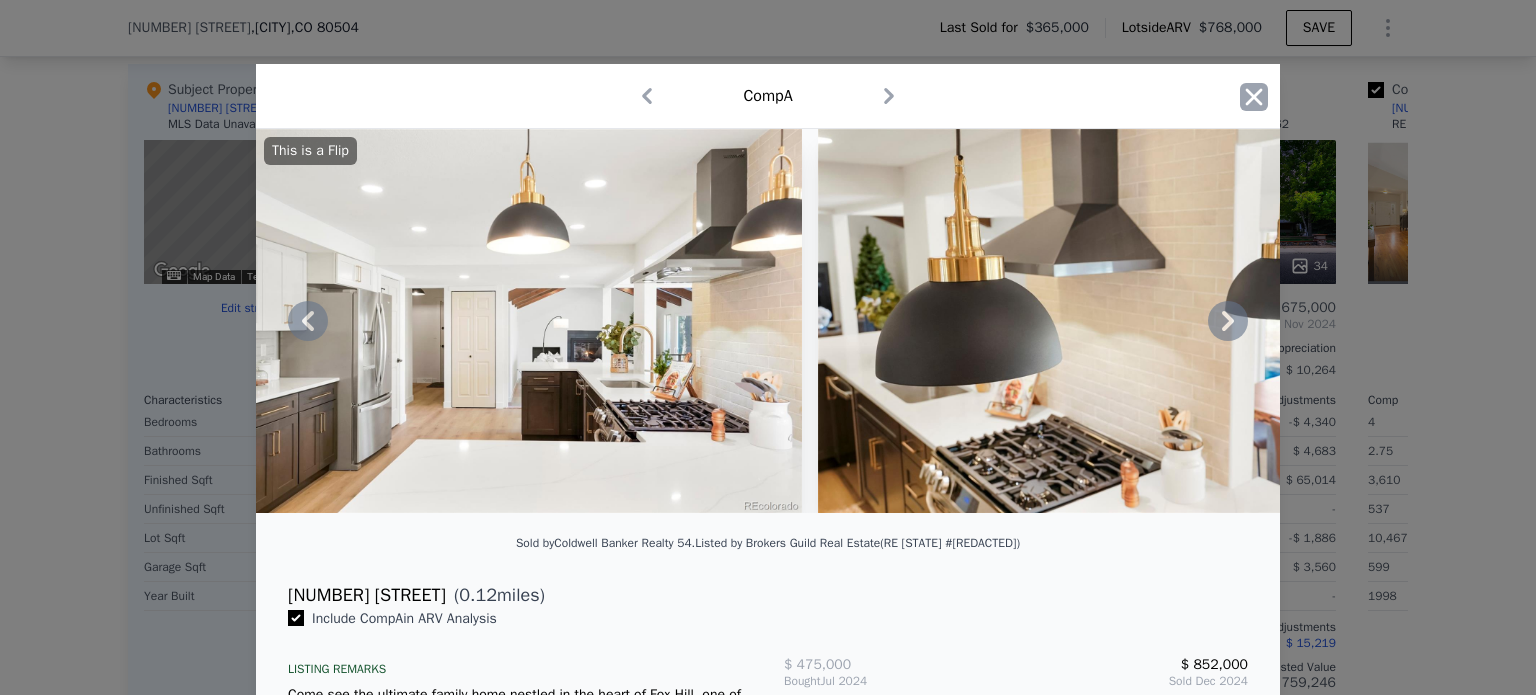 click 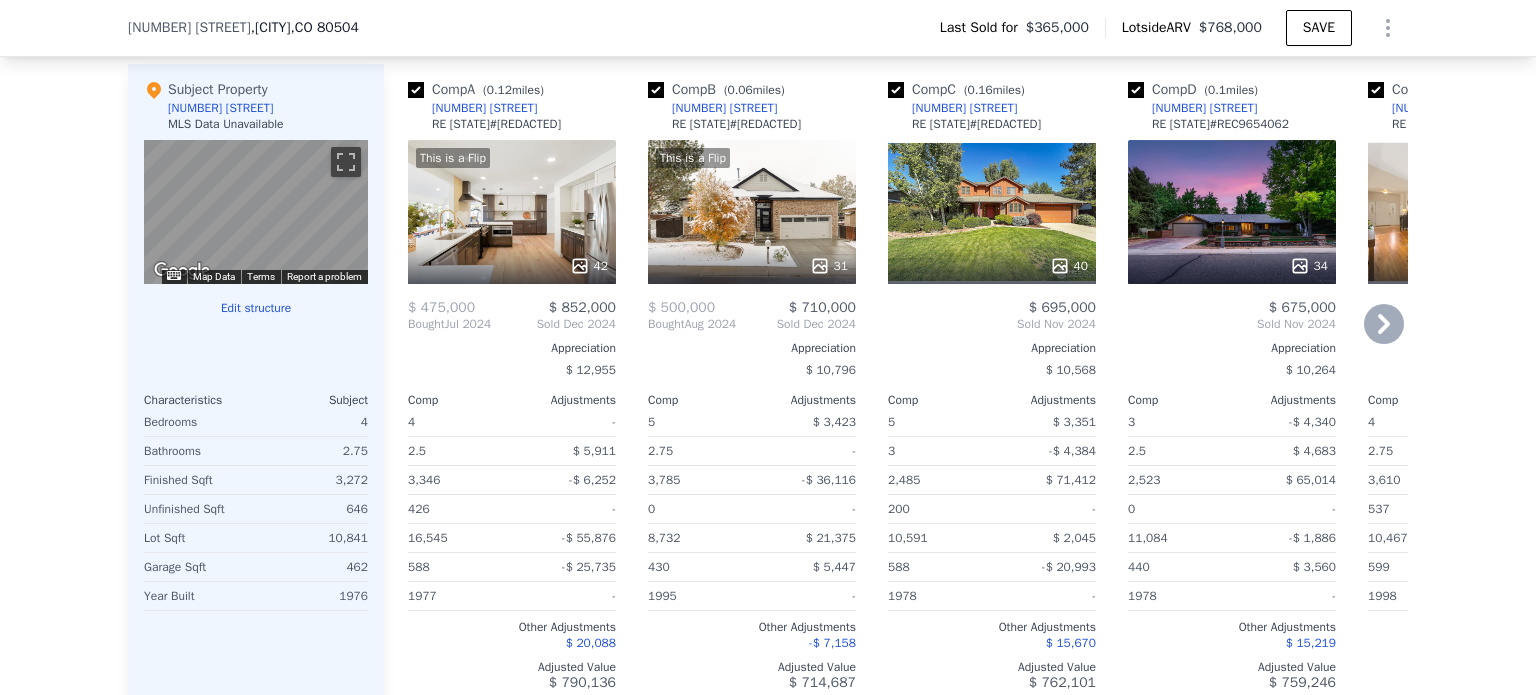 click on "40" at bounding box center [992, 212] 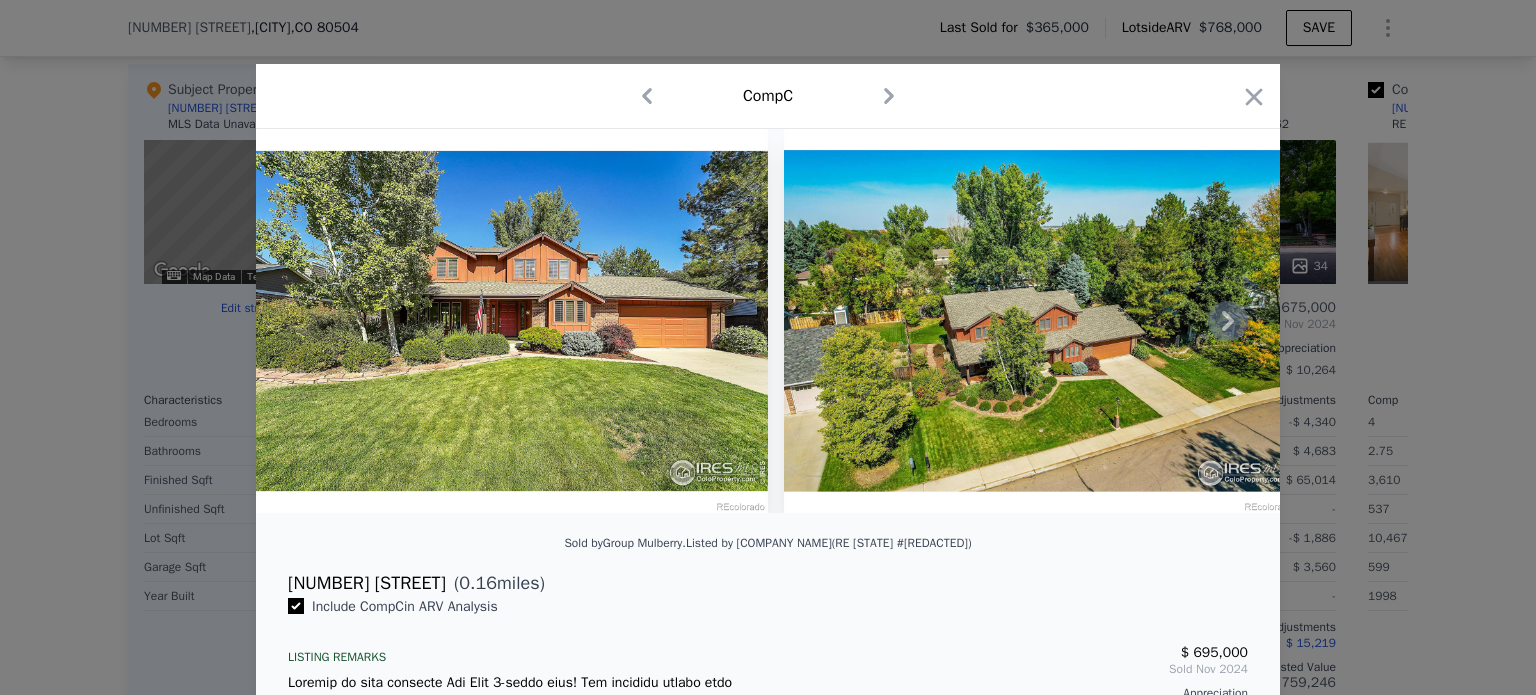 click 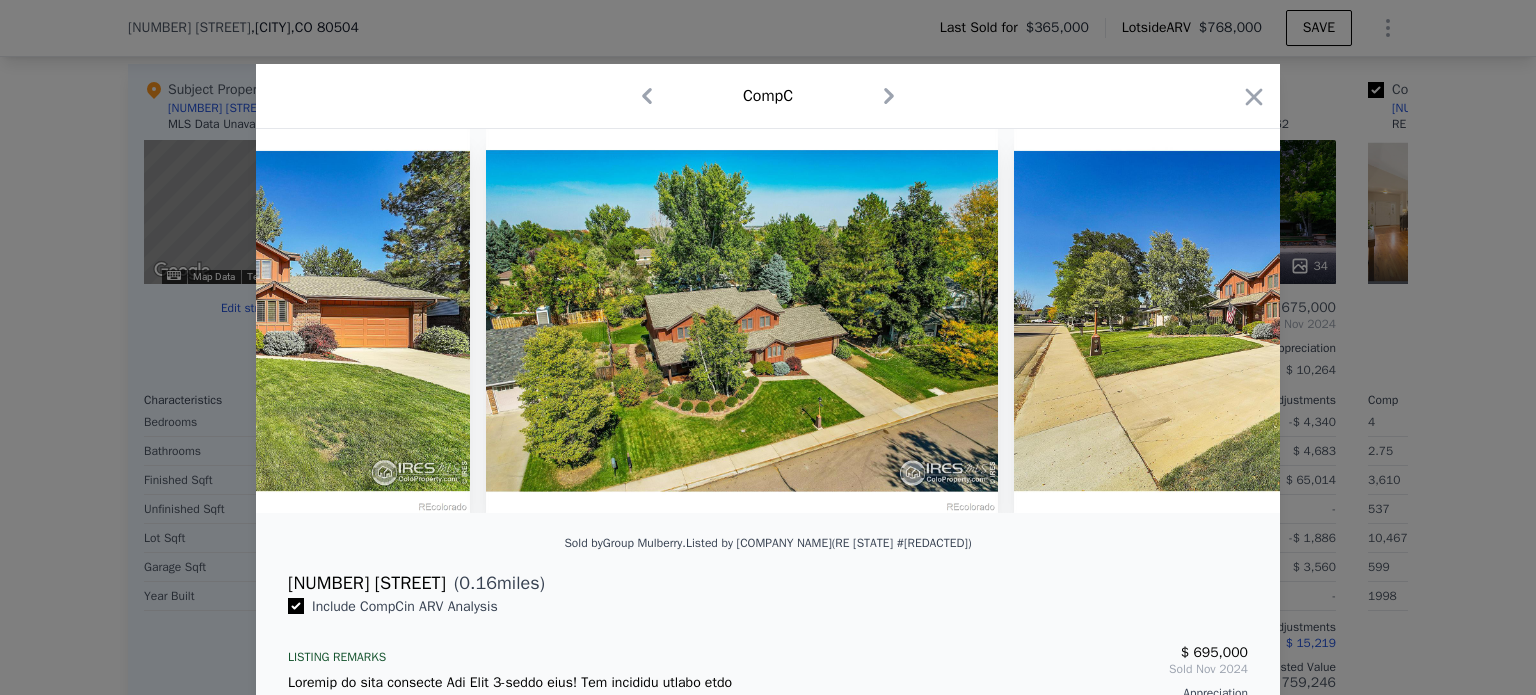 scroll, scrollTop: 0, scrollLeft: 480, axis: horizontal 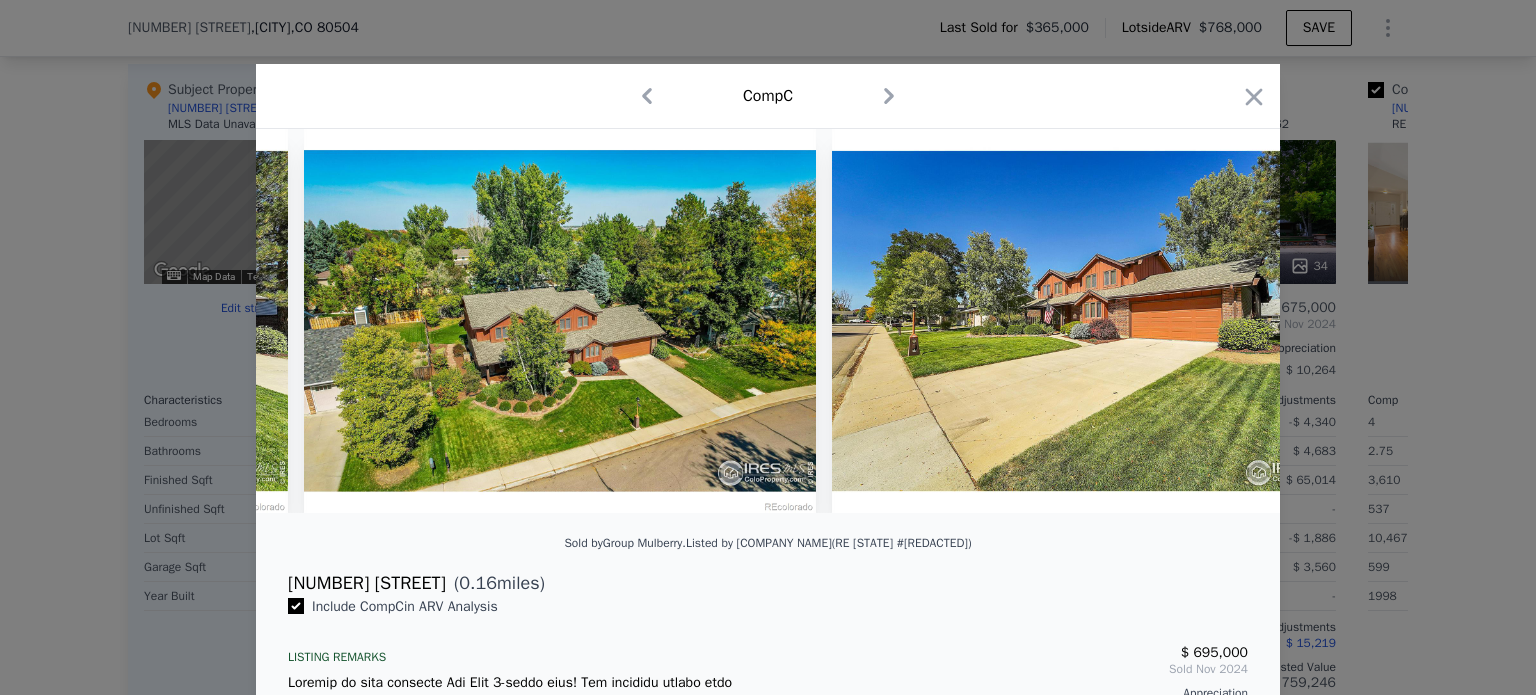 click at bounding box center [1088, 321] 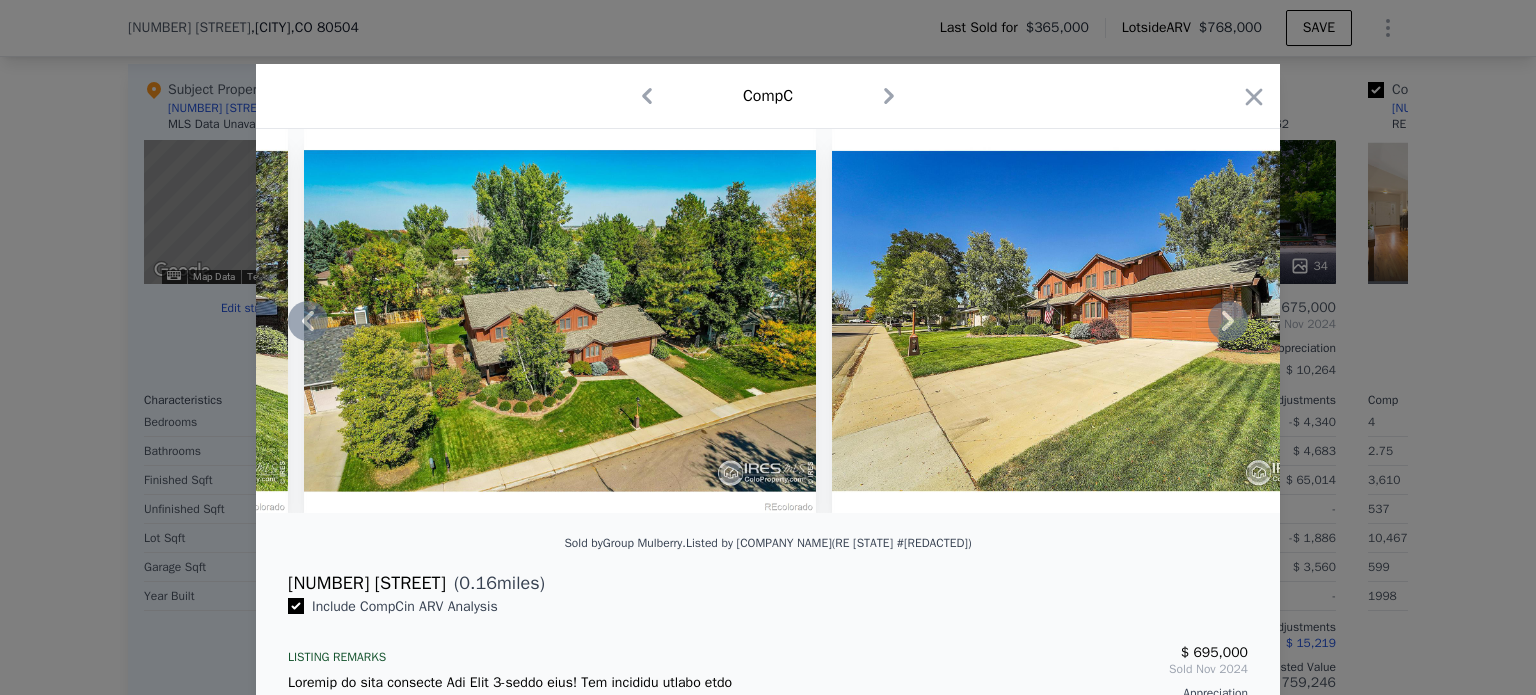 click 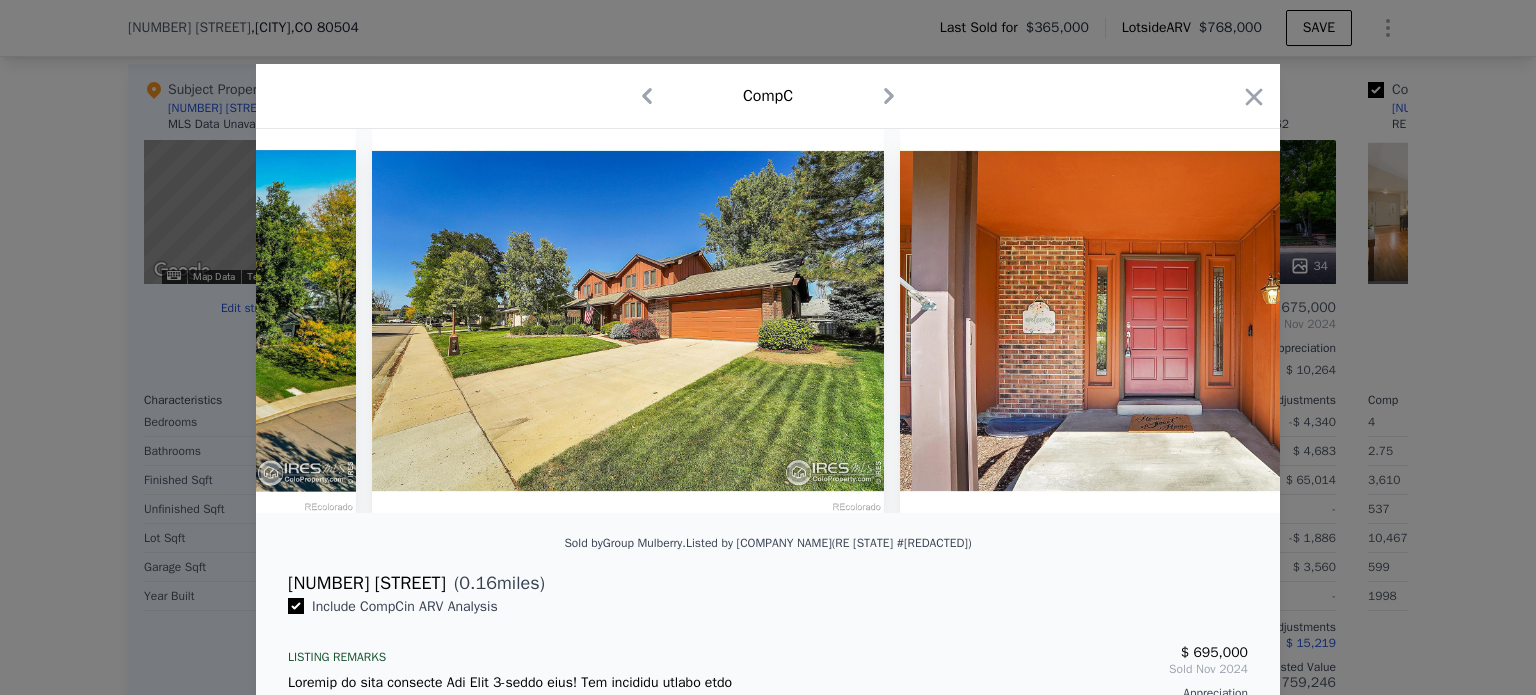 scroll, scrollTop: 0, scrollLeft: 960, axis: horizontal 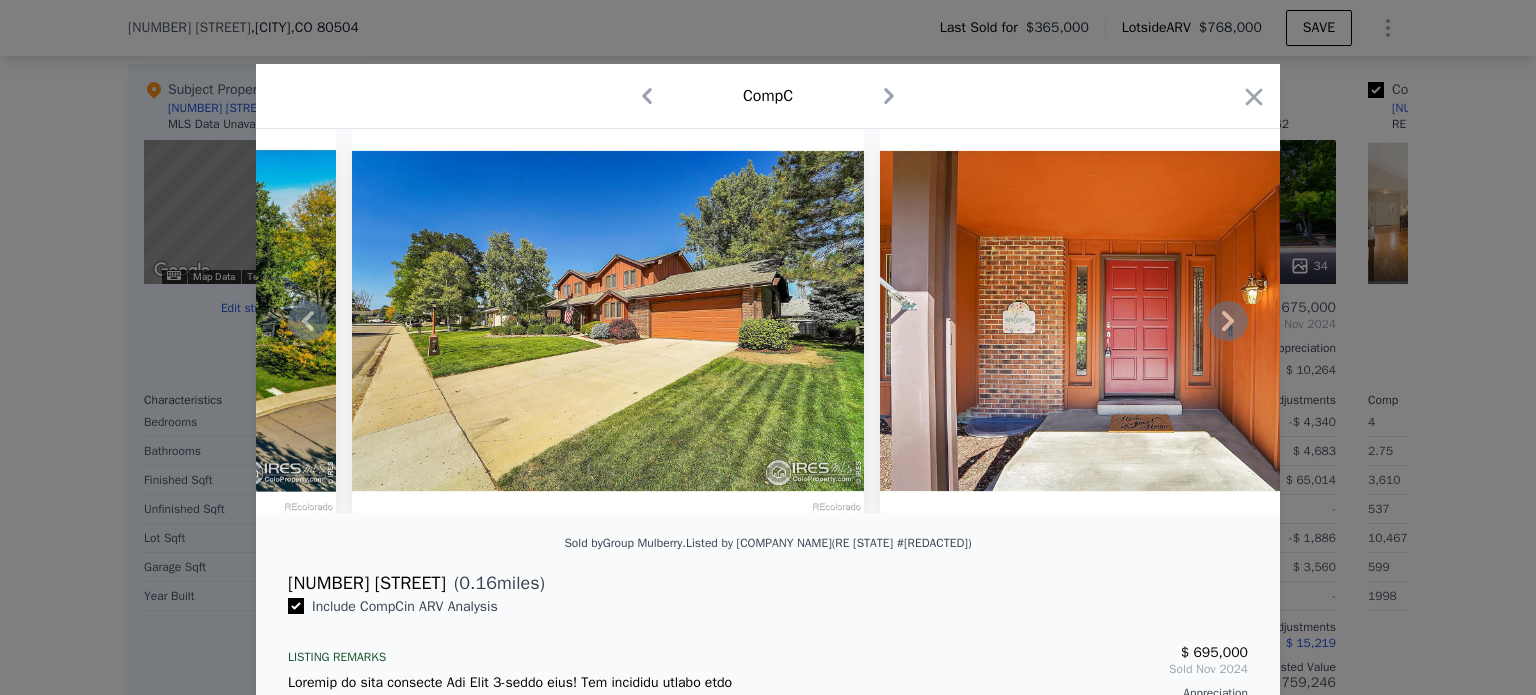 click 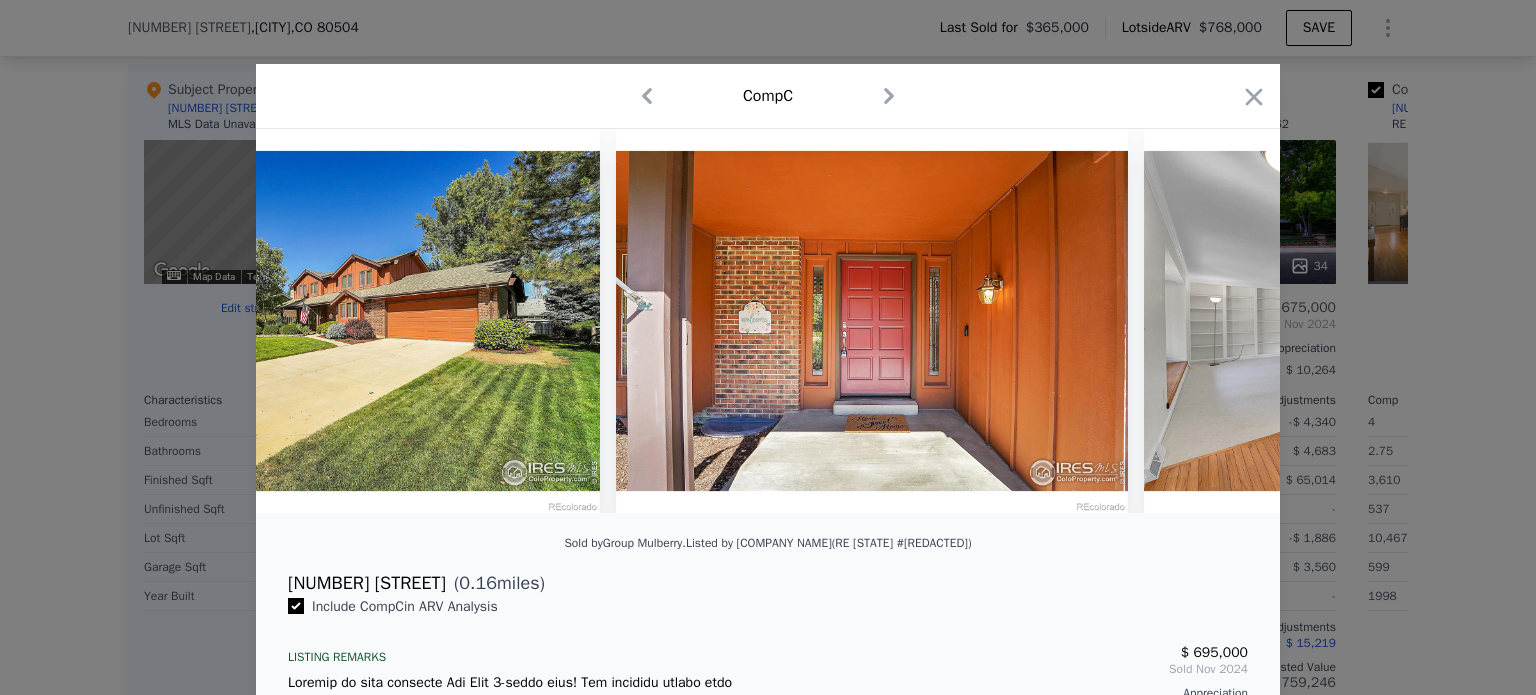 scroll, scrollTop: 0, scrollLeft: 1440, axis: horizontal 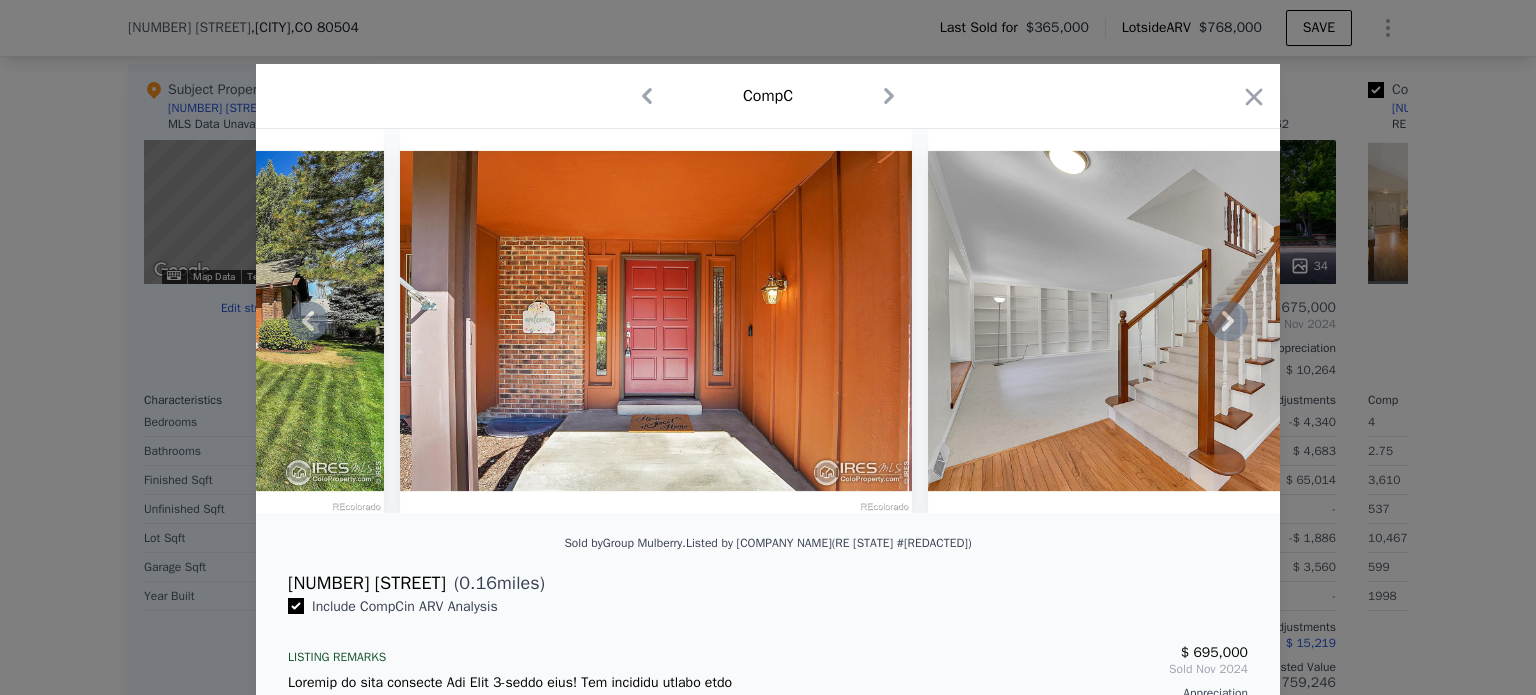 click at bounding box center (768, 321) 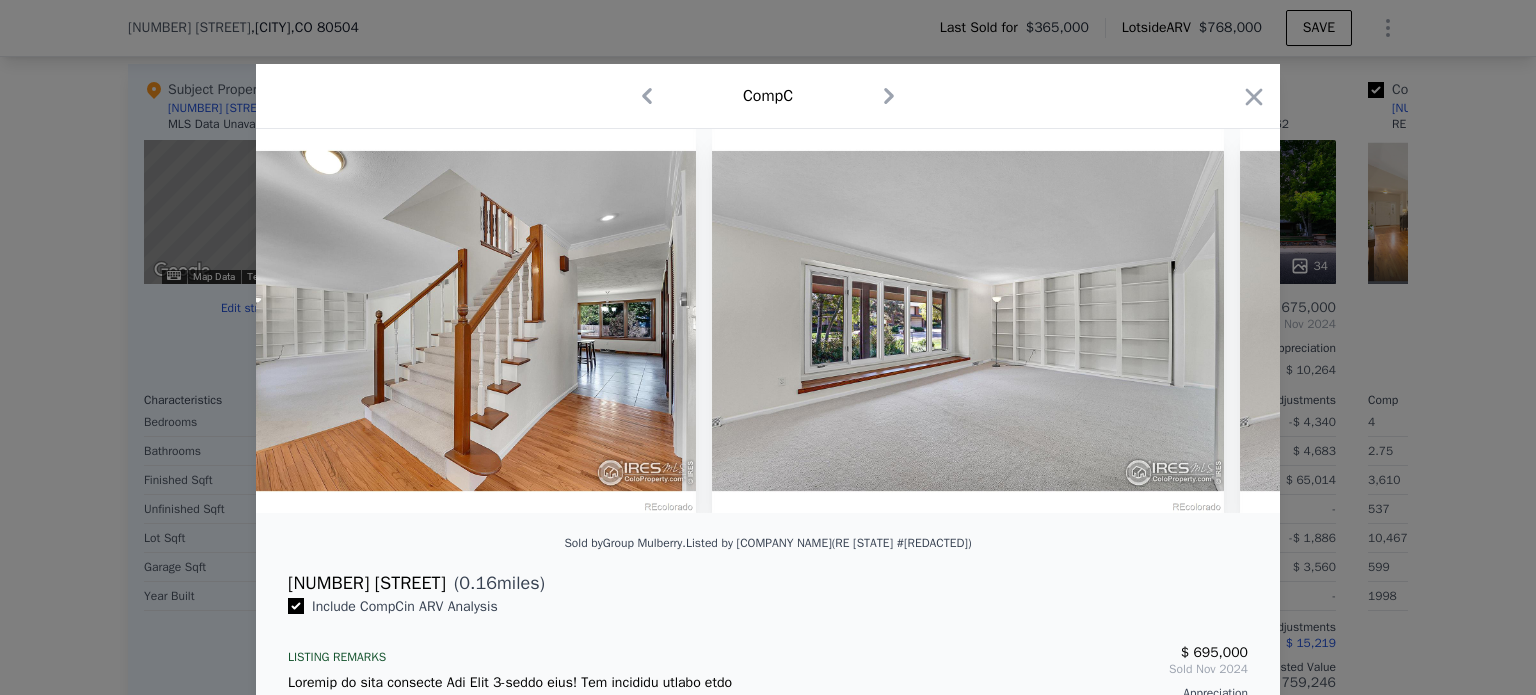 scroll, scrollTop: 0, scrollLeft: 2400, axis: horizontal 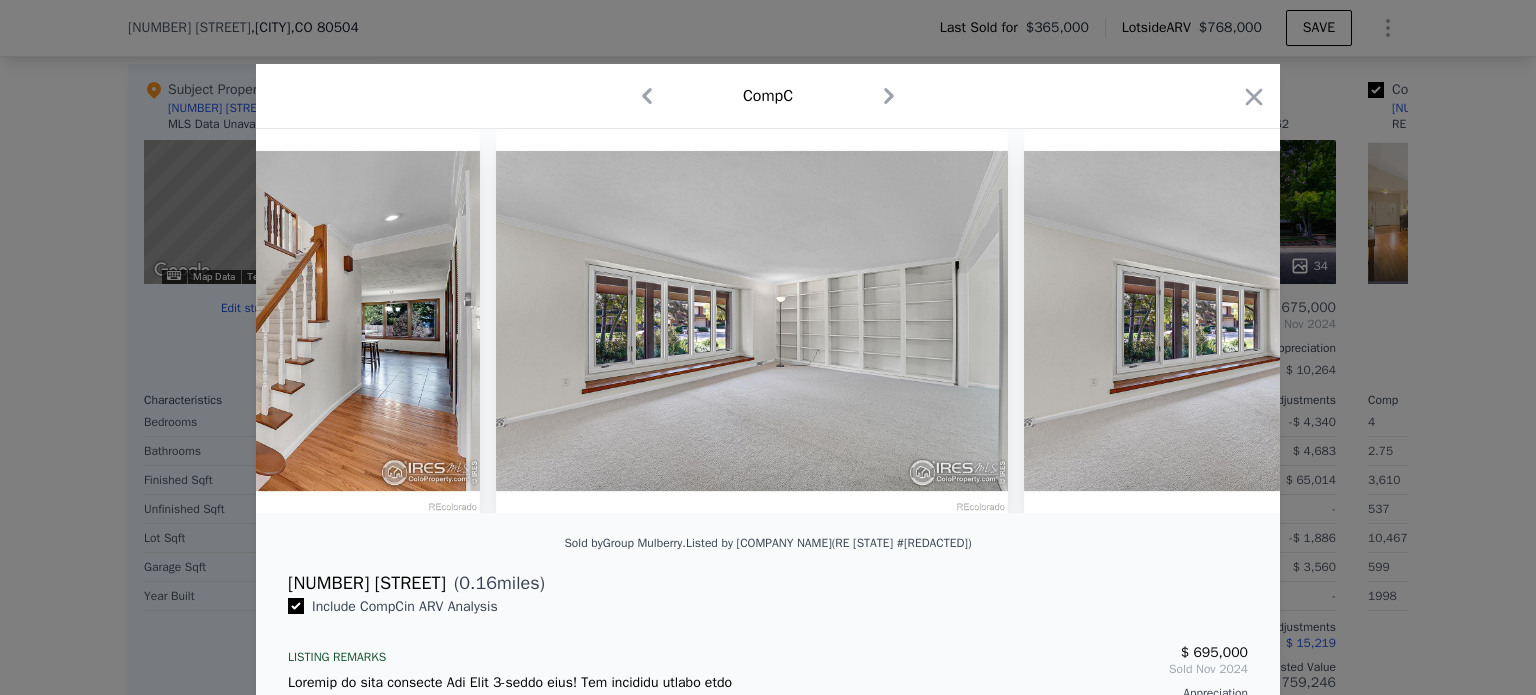 click at bounding box center [768, 321] 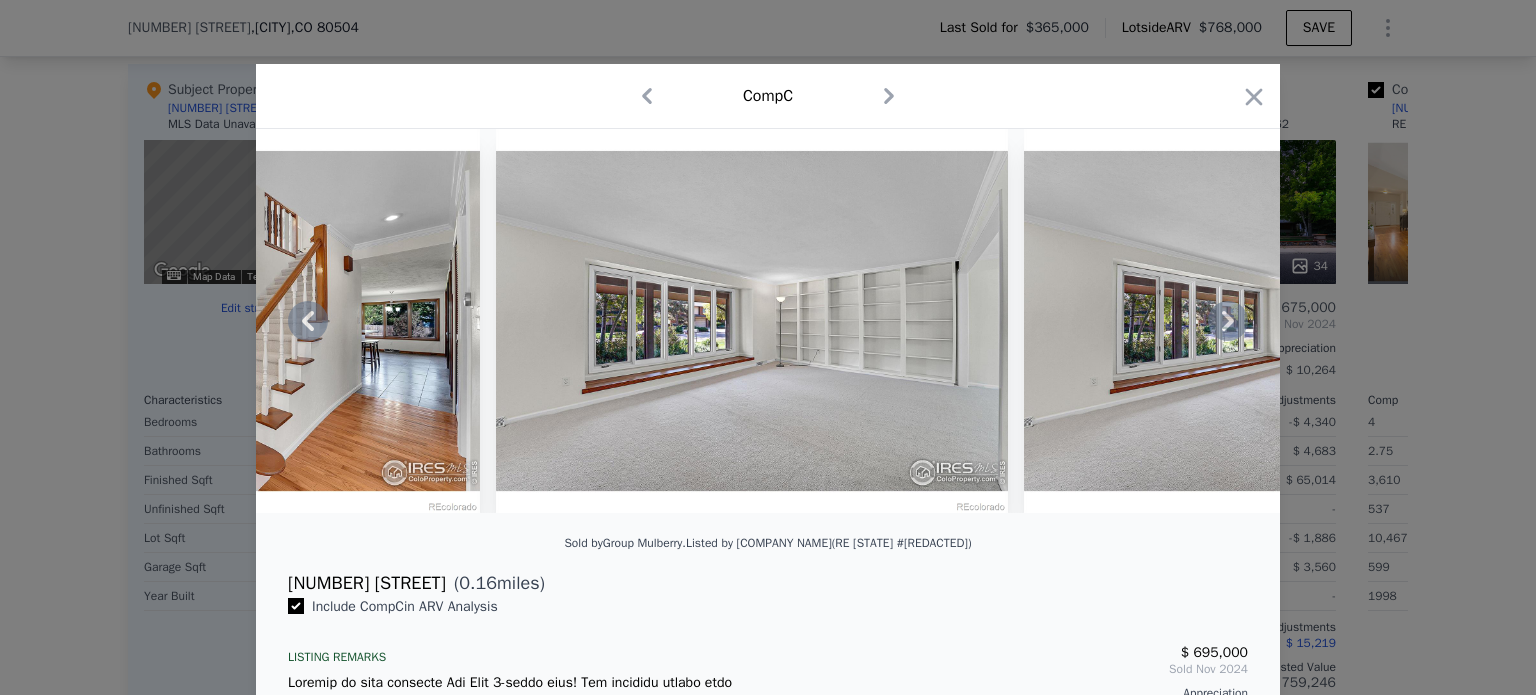 click 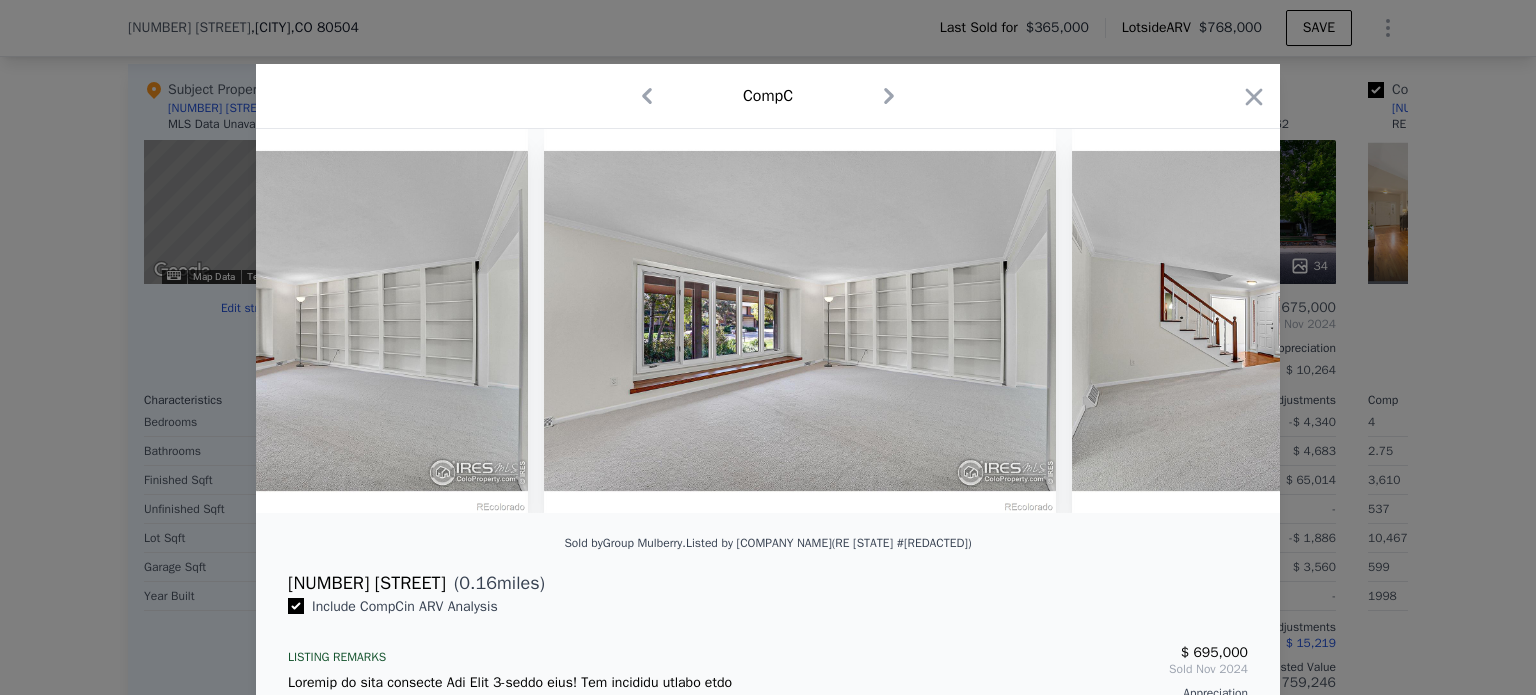 click at bounding box center (768, 321) 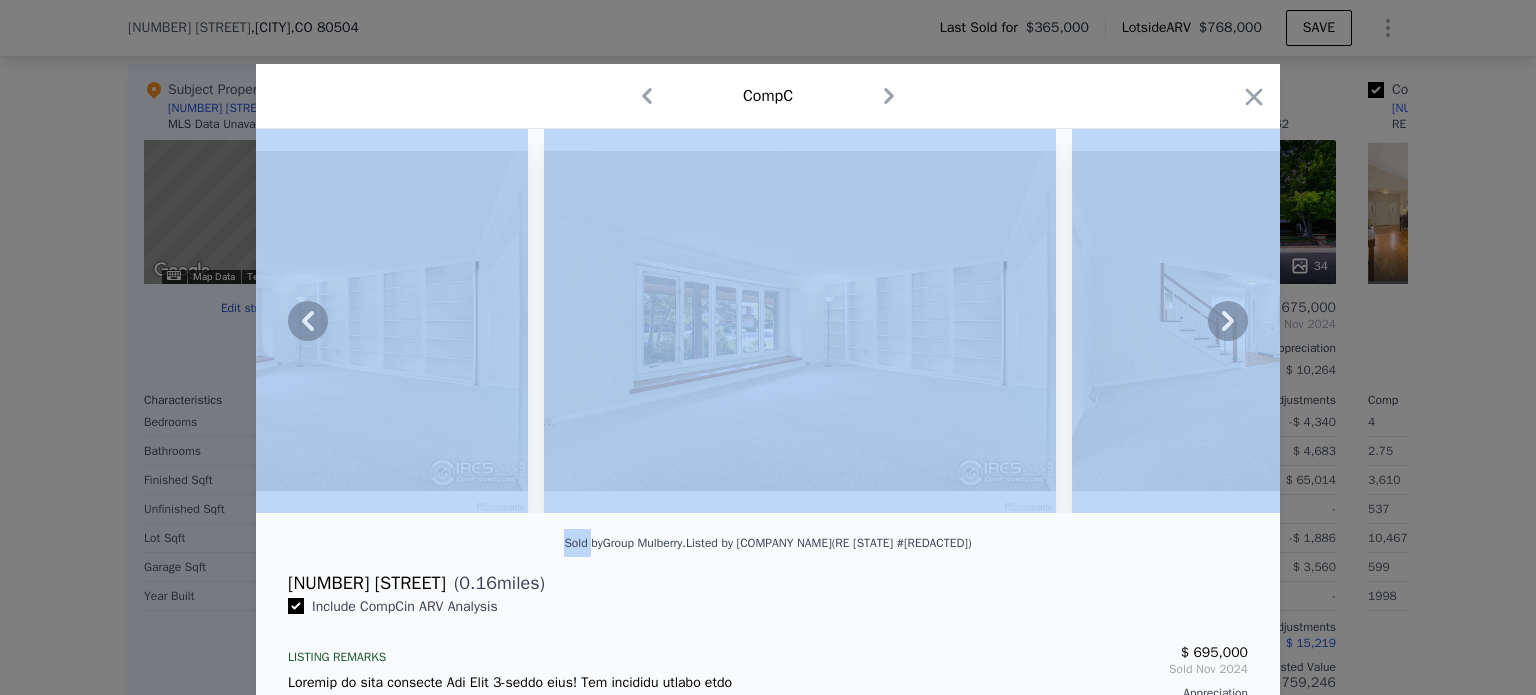 click 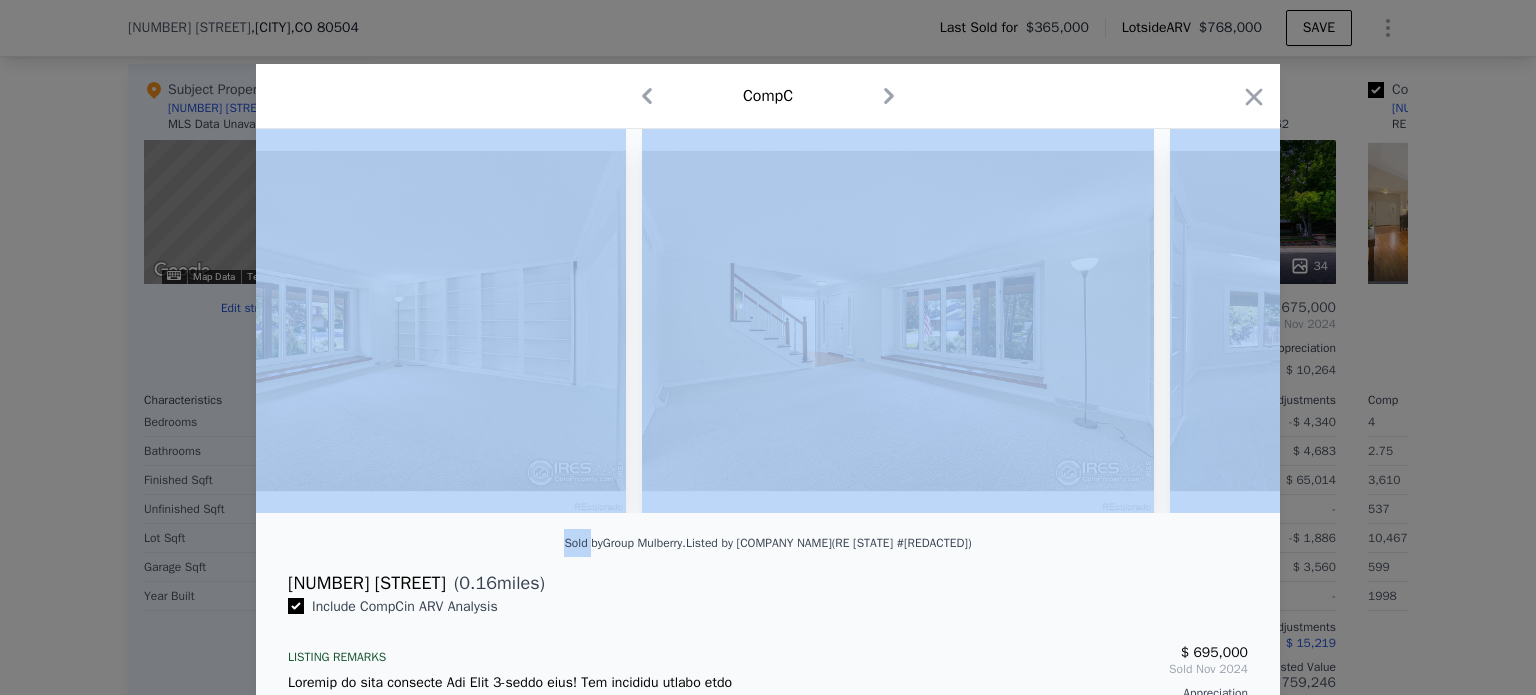 scroll, scrollTop: 0, scrollLeft: 3360, axis: horizontal 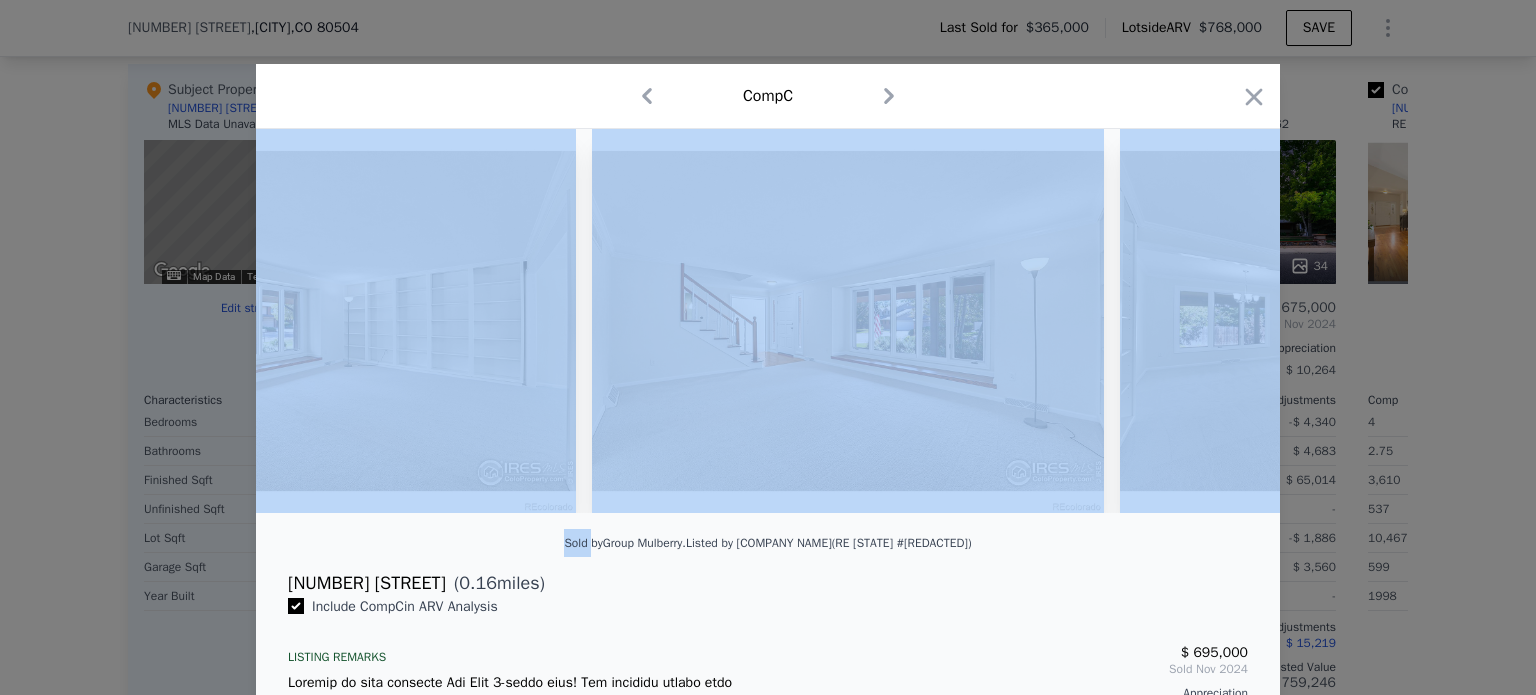 click at bounding box center [1376, 321] 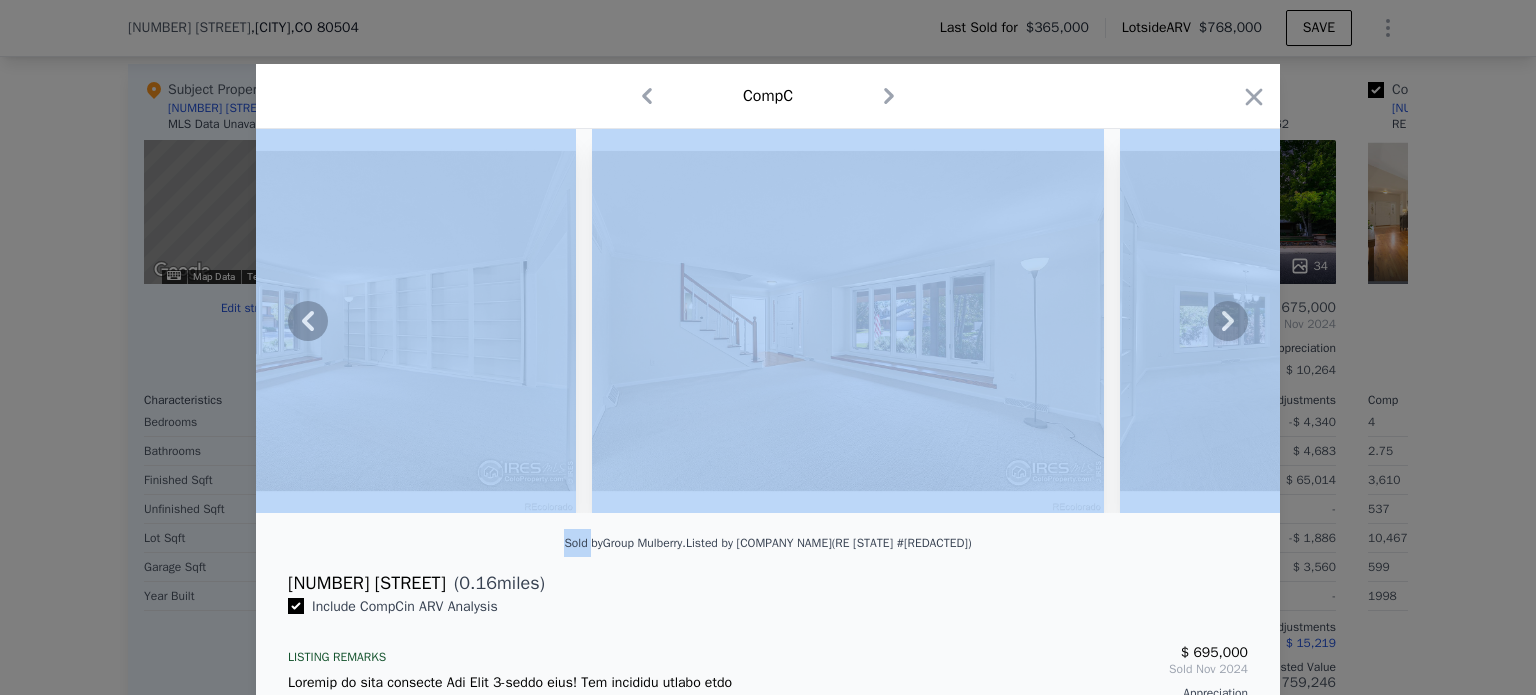 click at bounding box center (1376, 321) 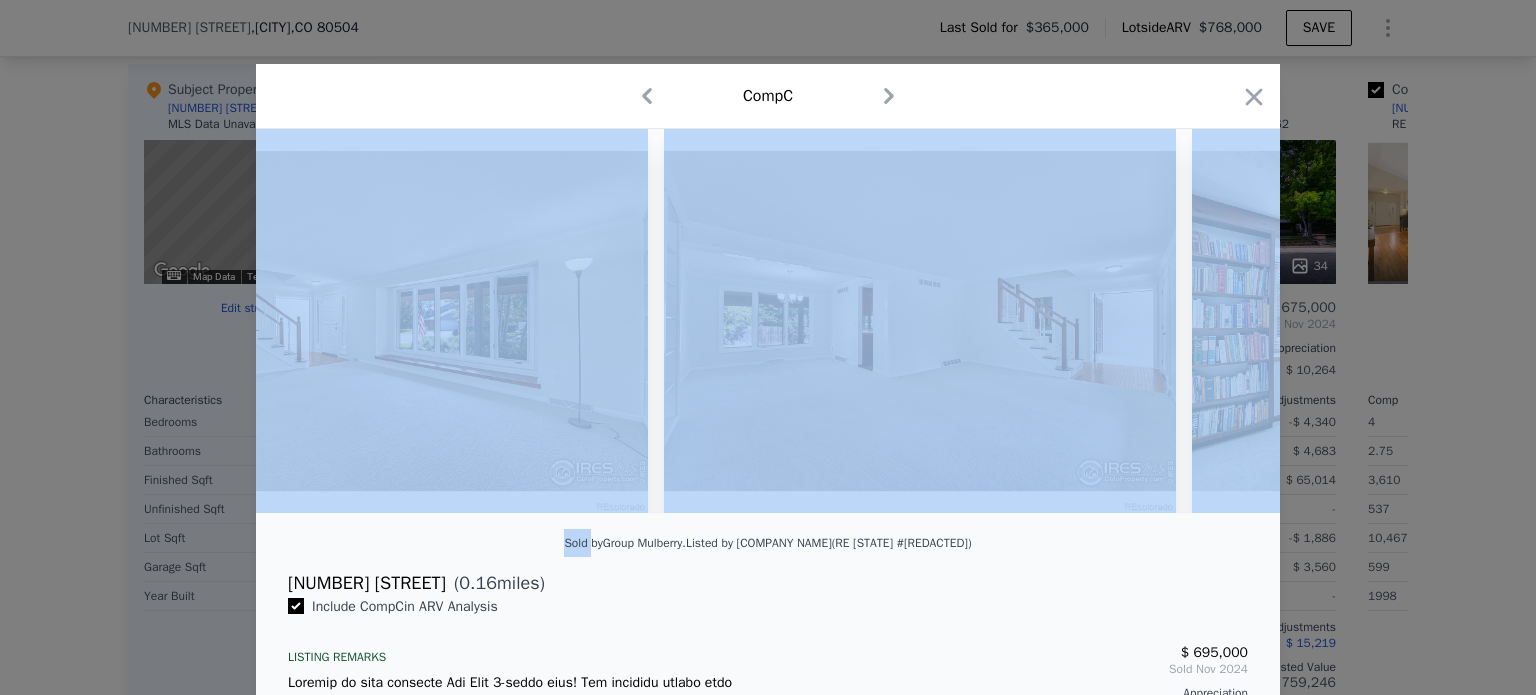 scroll, scrollTop: 0, scrollLeft: 3840, axis: horizontal 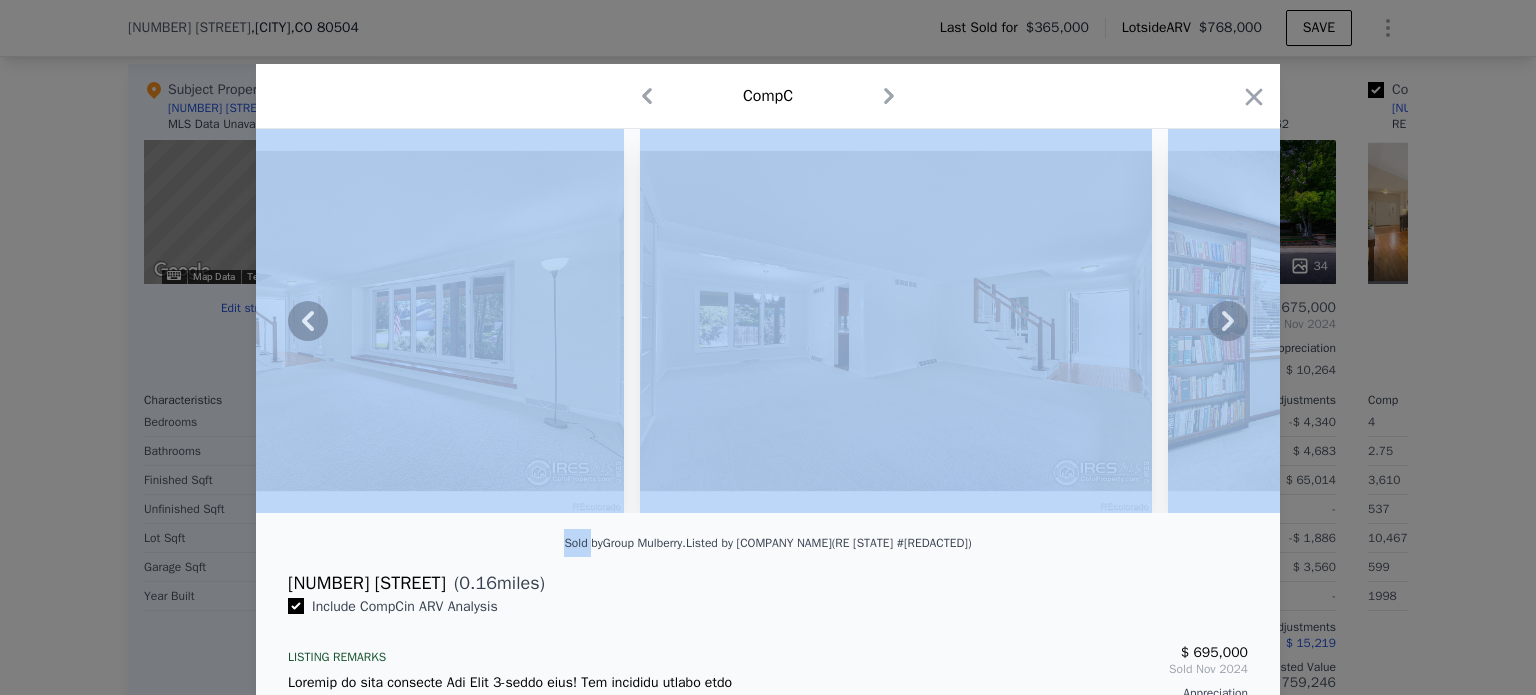 click on "Comp  C" at bounding box center (768, 96) 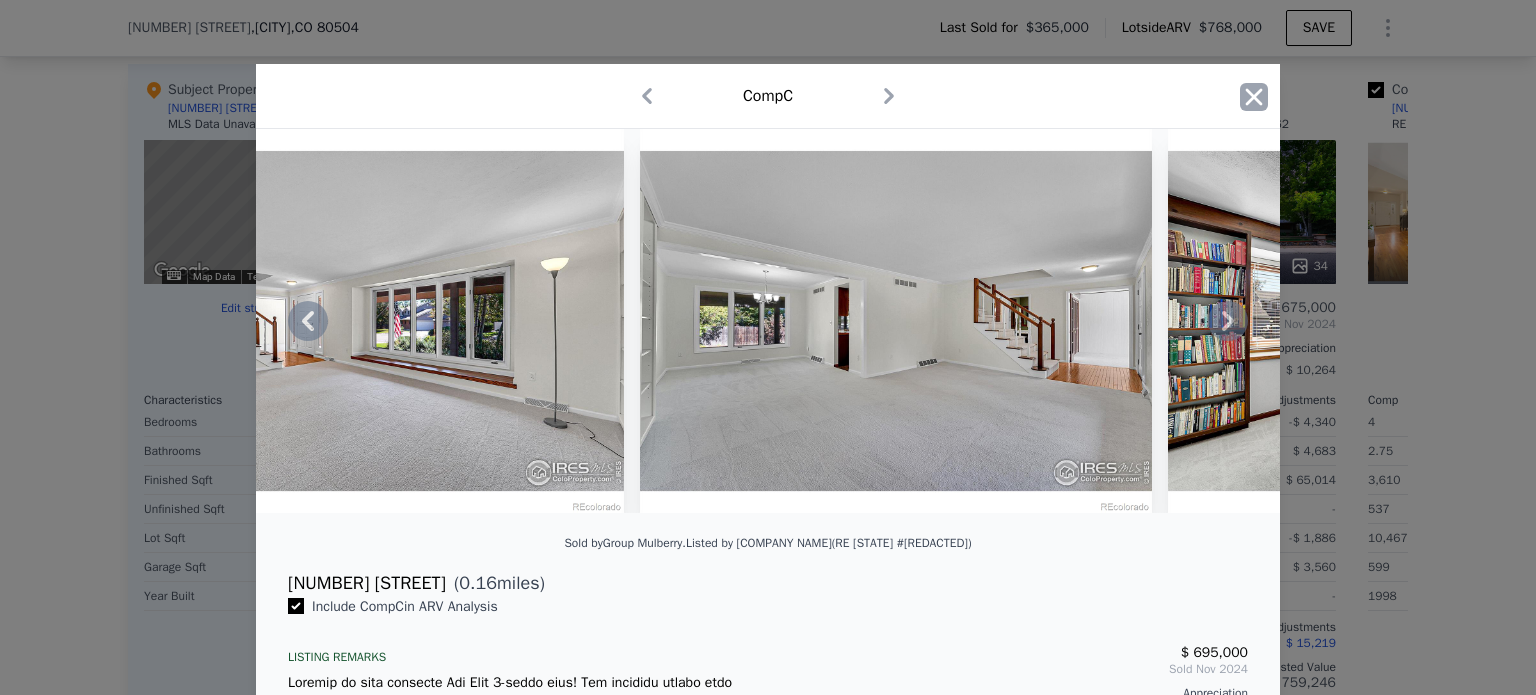 click 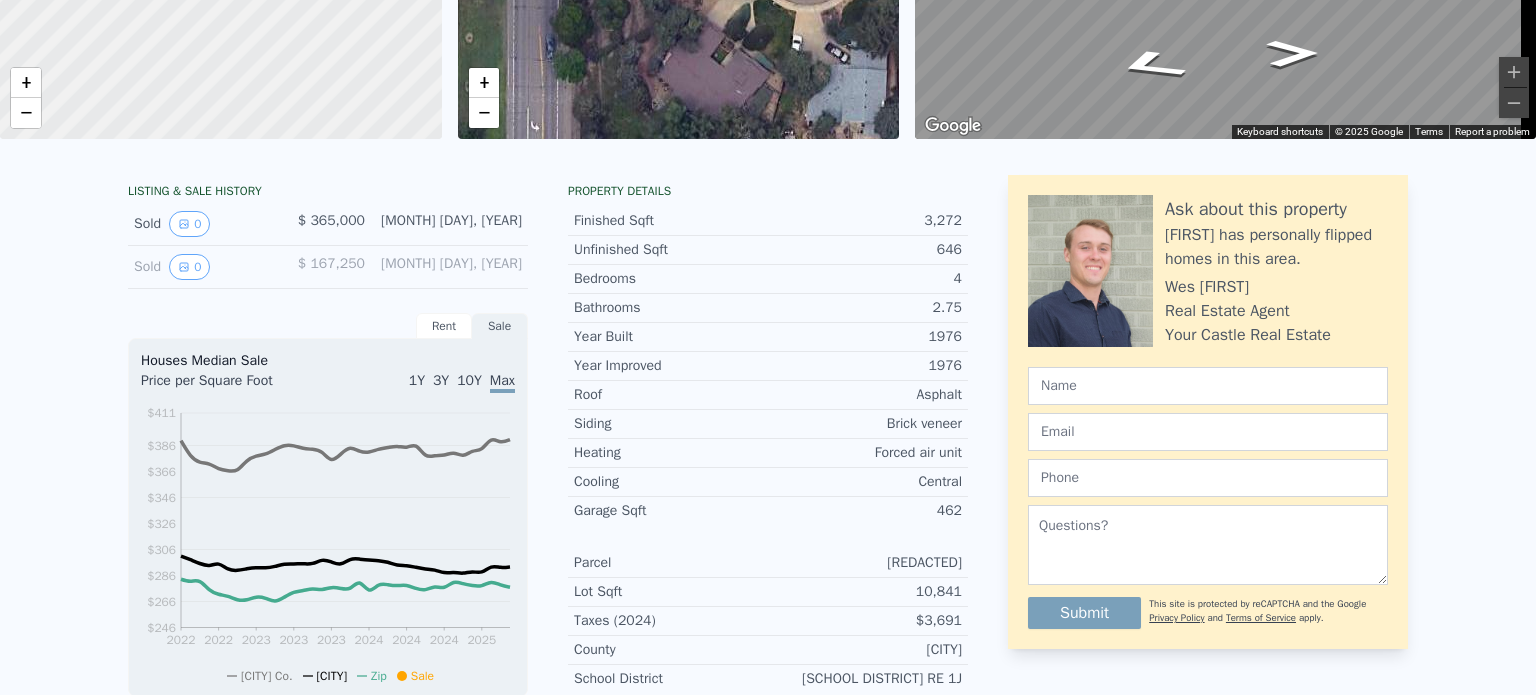 scroll, scrollTop: 0, scrollLeft: 0, axis: both 